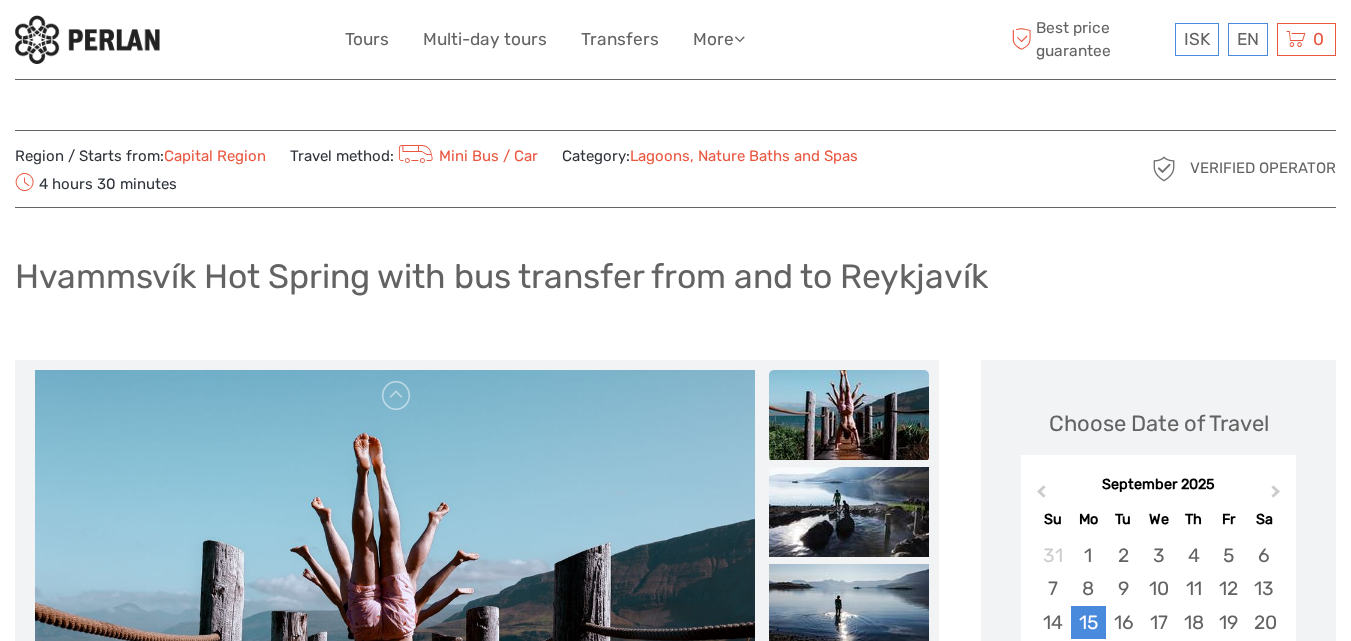scroll, scrollTop: 0, scrollLeft: 0, axis: both 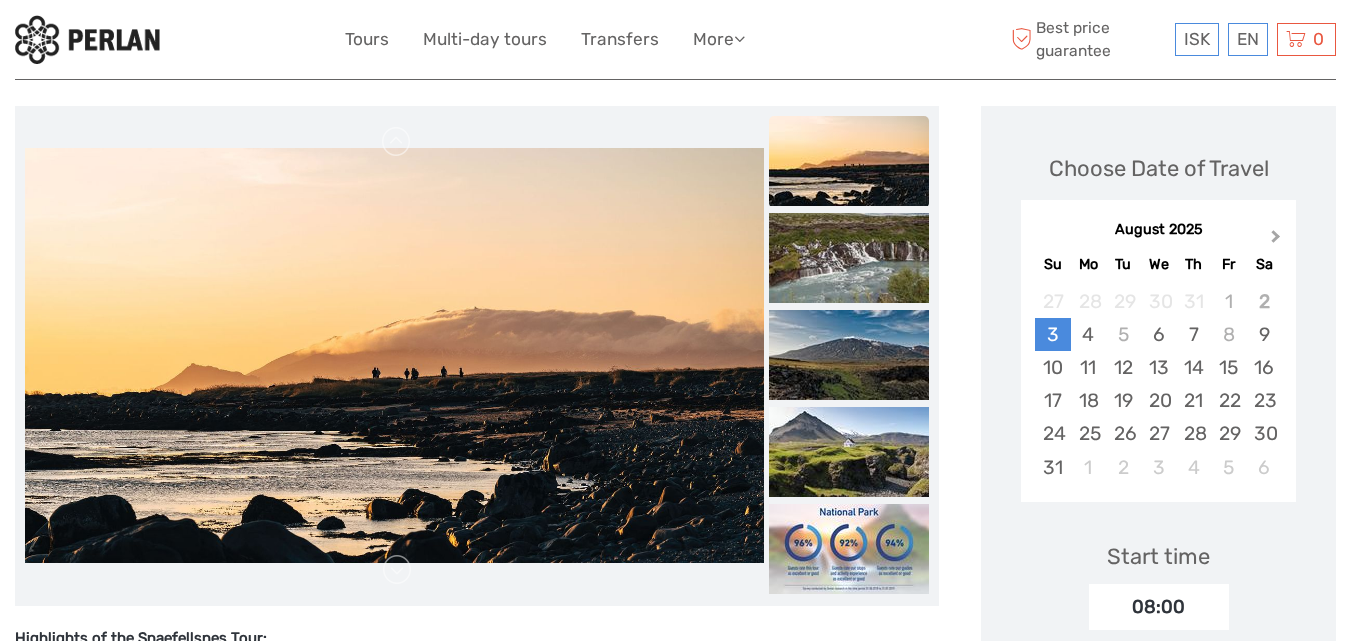 click on "Next Month" at bounding box center [1276, 240] 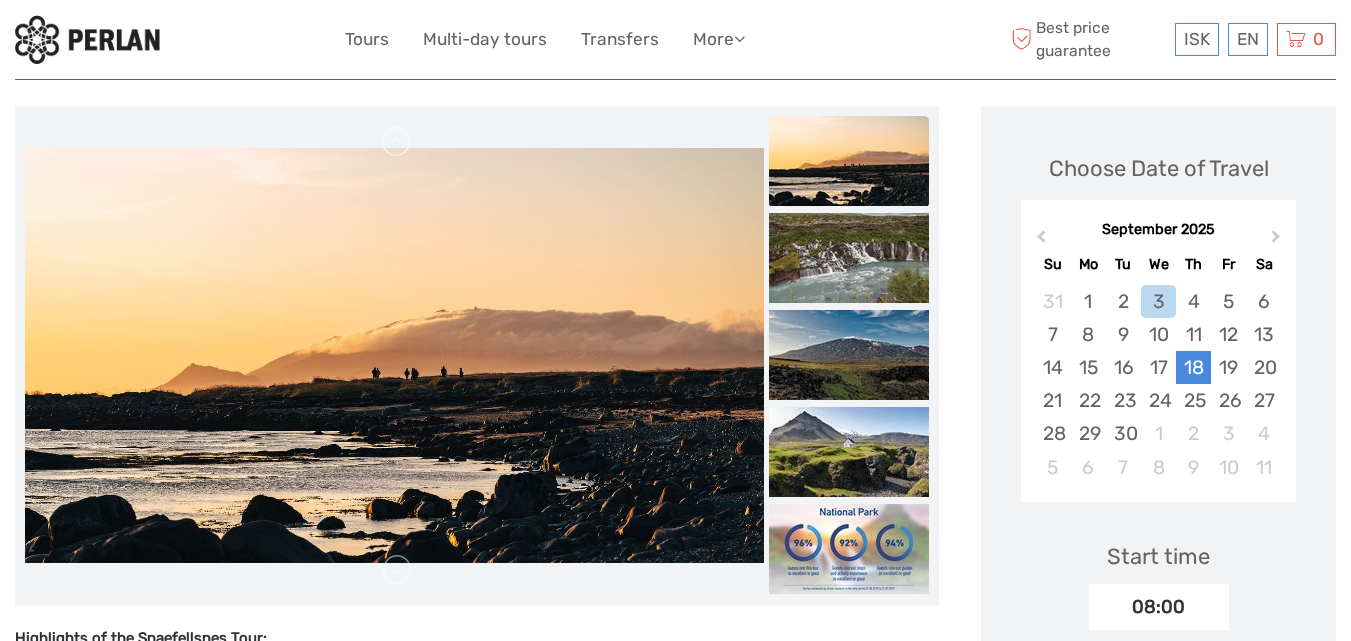 click on "18" at bounding box center (1193, 367) 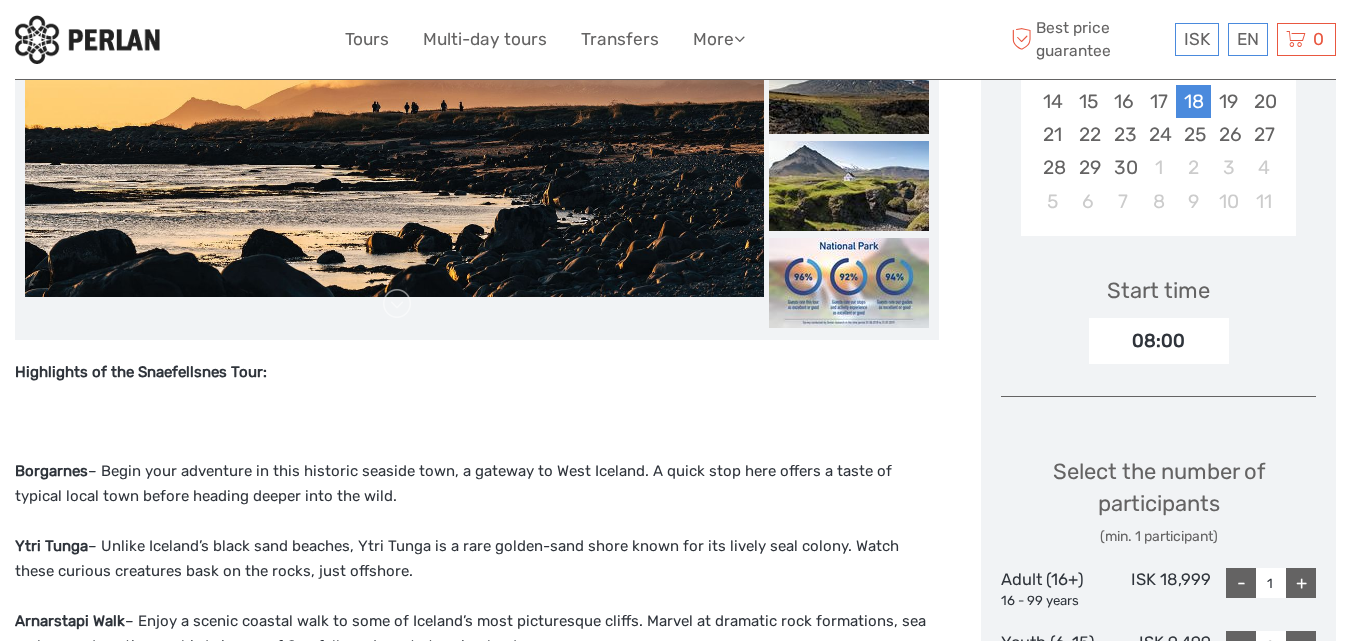 scroll, scrollTop: 0, scrollLeft: 0, axis: both 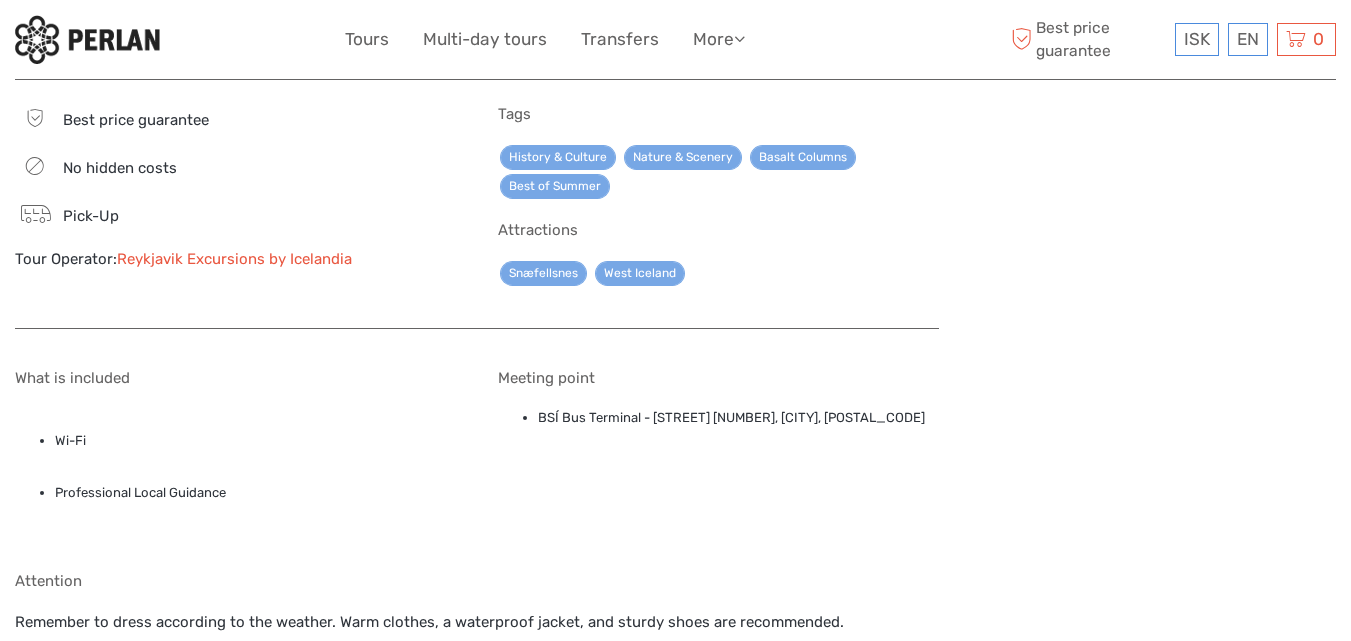 click on "Reykjavik Excursions by Icelandia" at bounding box center [234, 259] 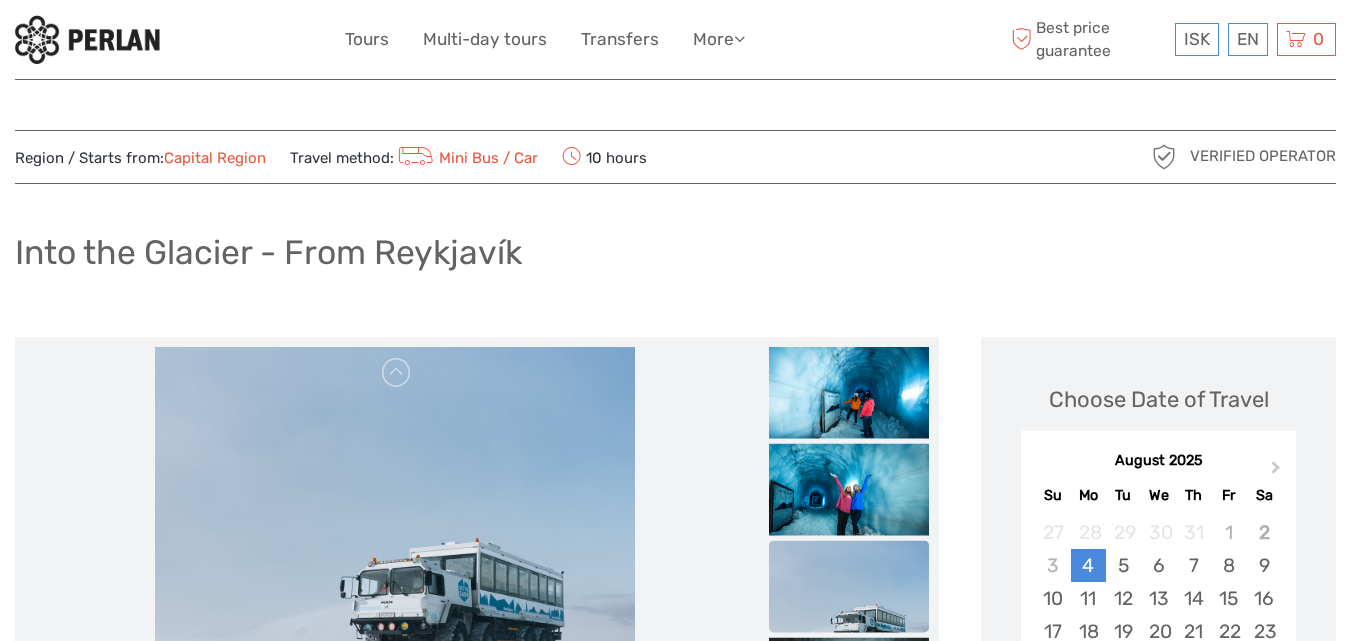 scroll, scrollTop: 0, scrollLeft: 0, axis: both 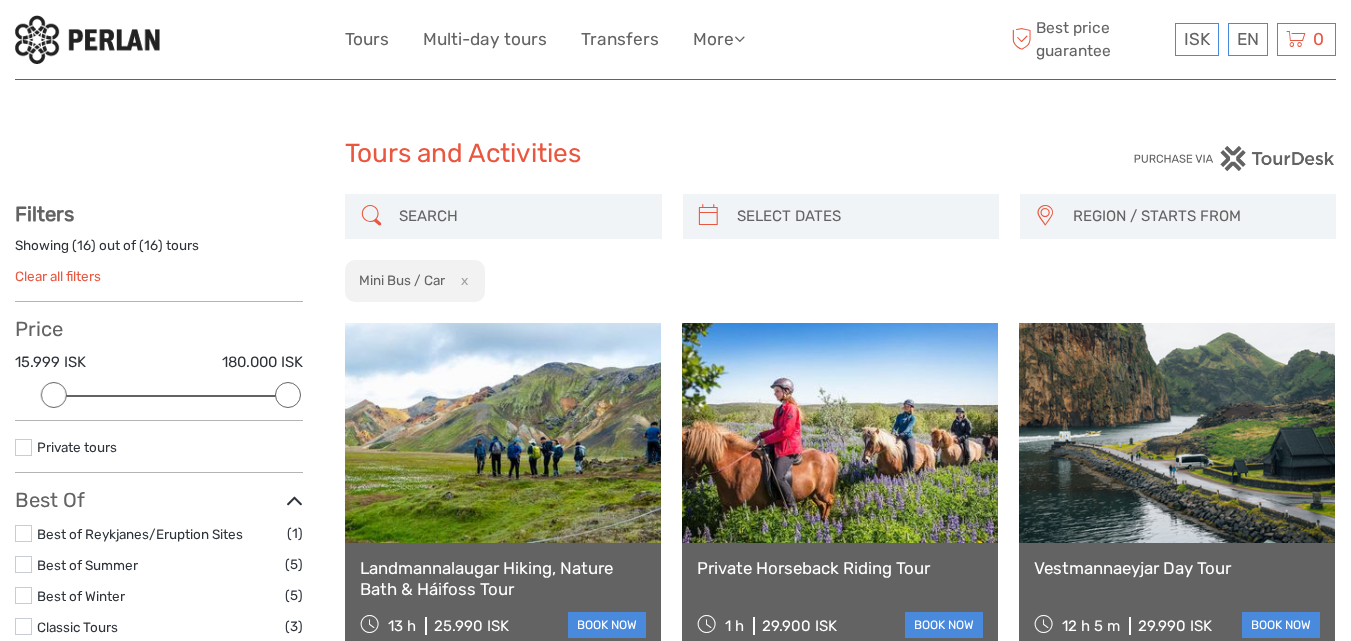 select 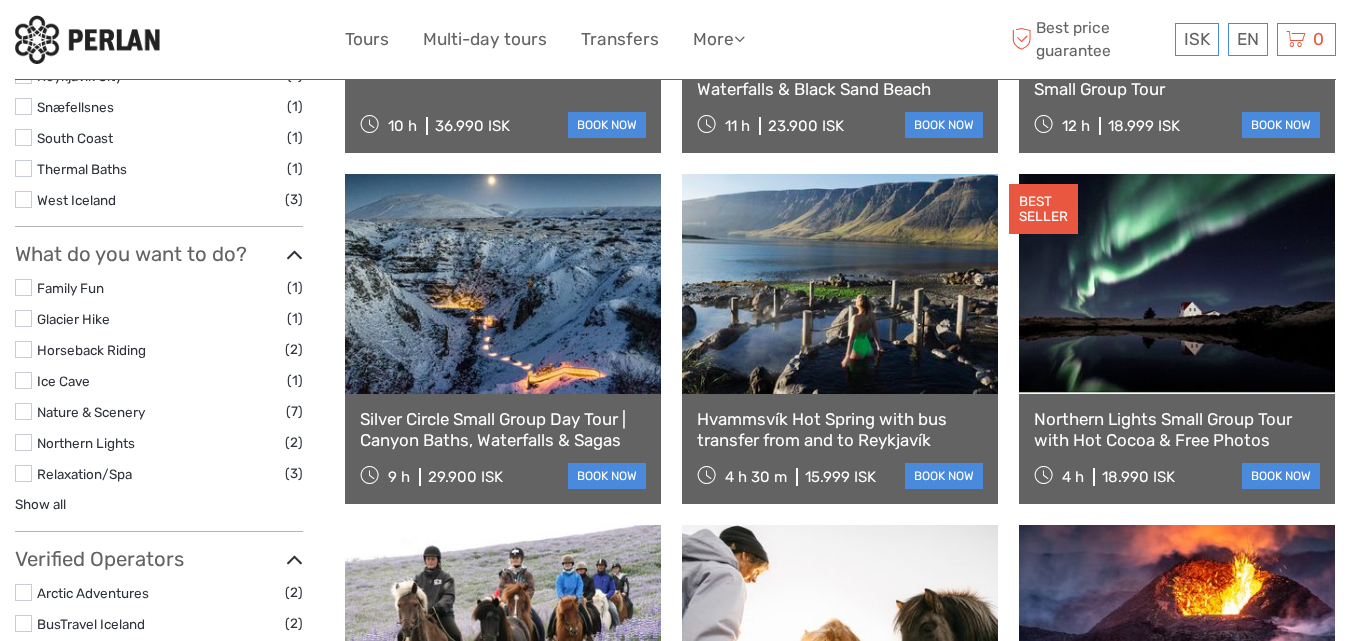 scroll, scrollTop: 0, scrollLeft: 0, axis: both 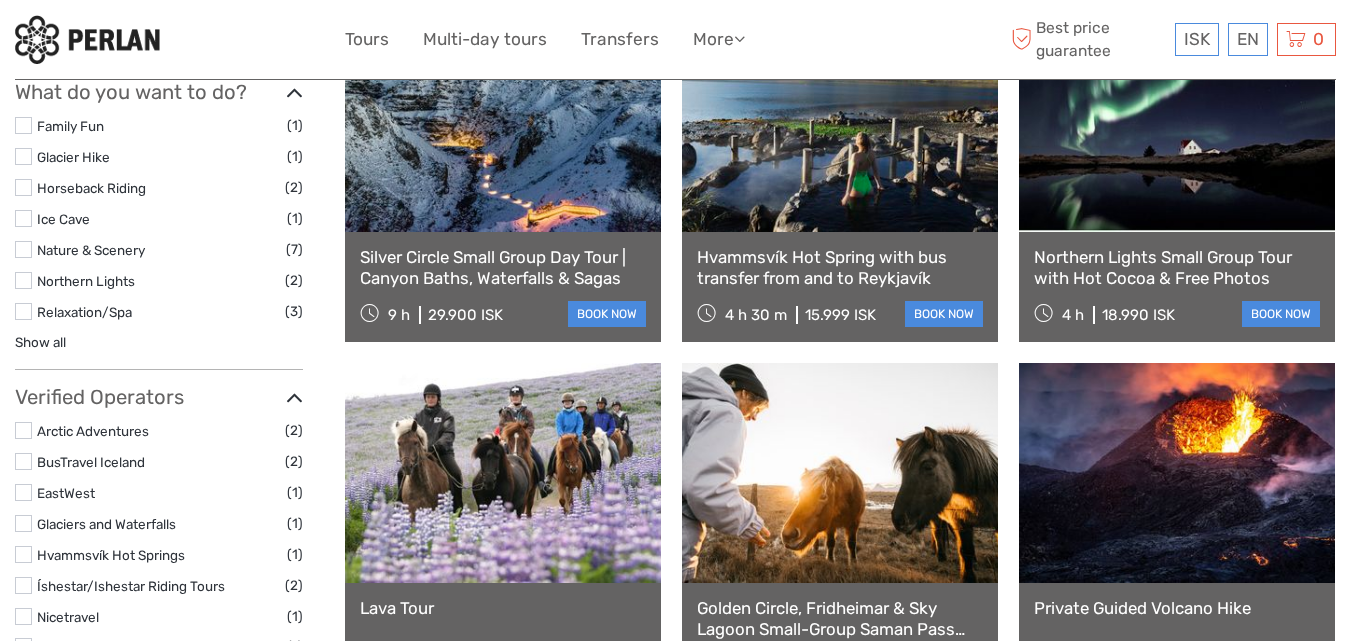 click on "Northern Lights Small Group Tour with Hot Cocoa & Free Photos
4 h
18.990 ISK
book now" at bounding box center (1177, 287) 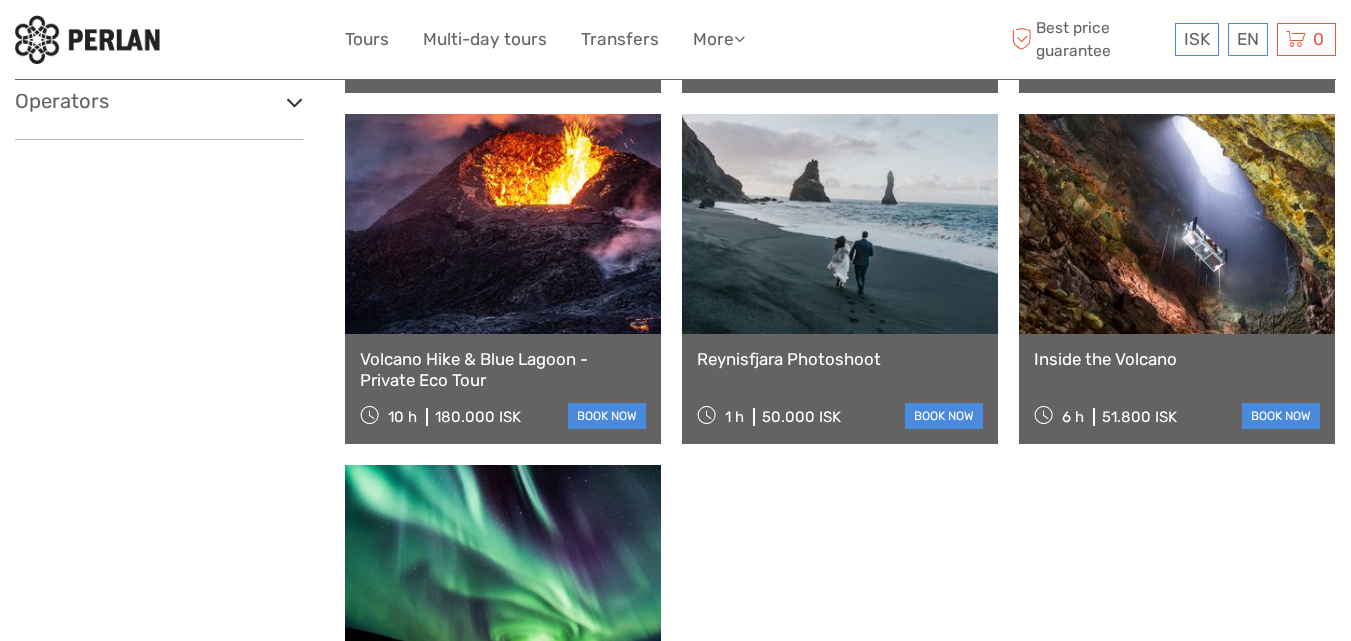 scroll, scrollTop: 1330, scrollLeft: 0, axis: vertical 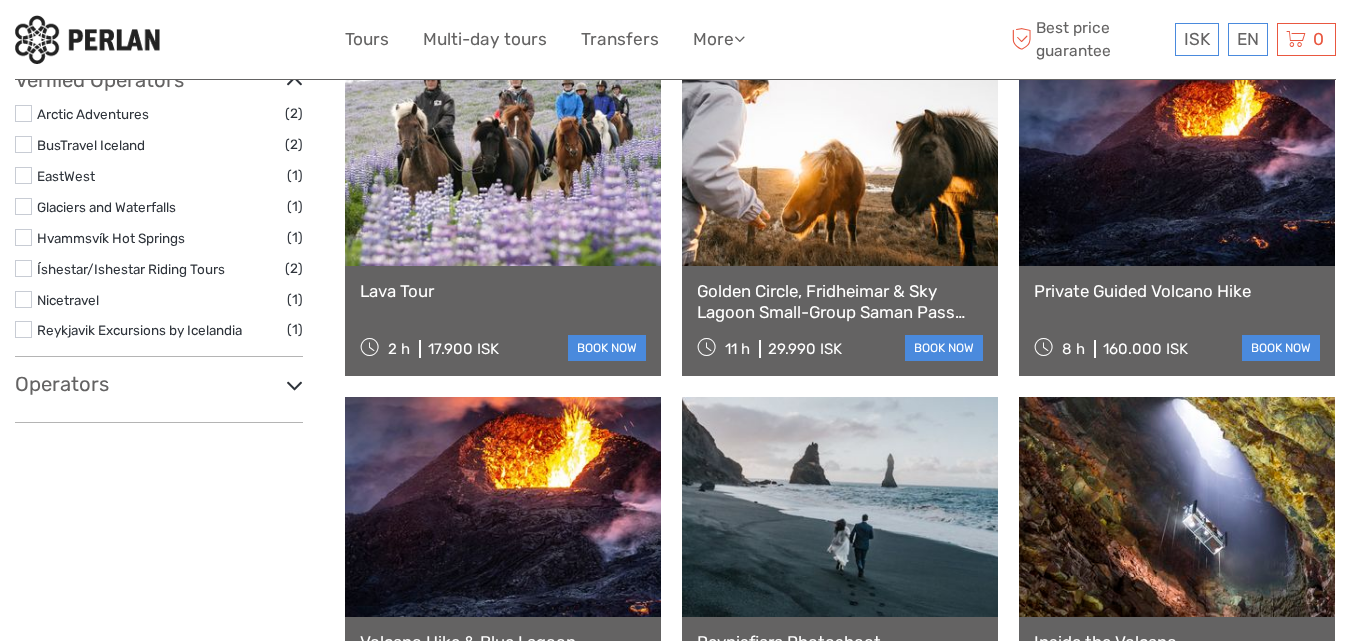 click at bounding box center (840, 156) 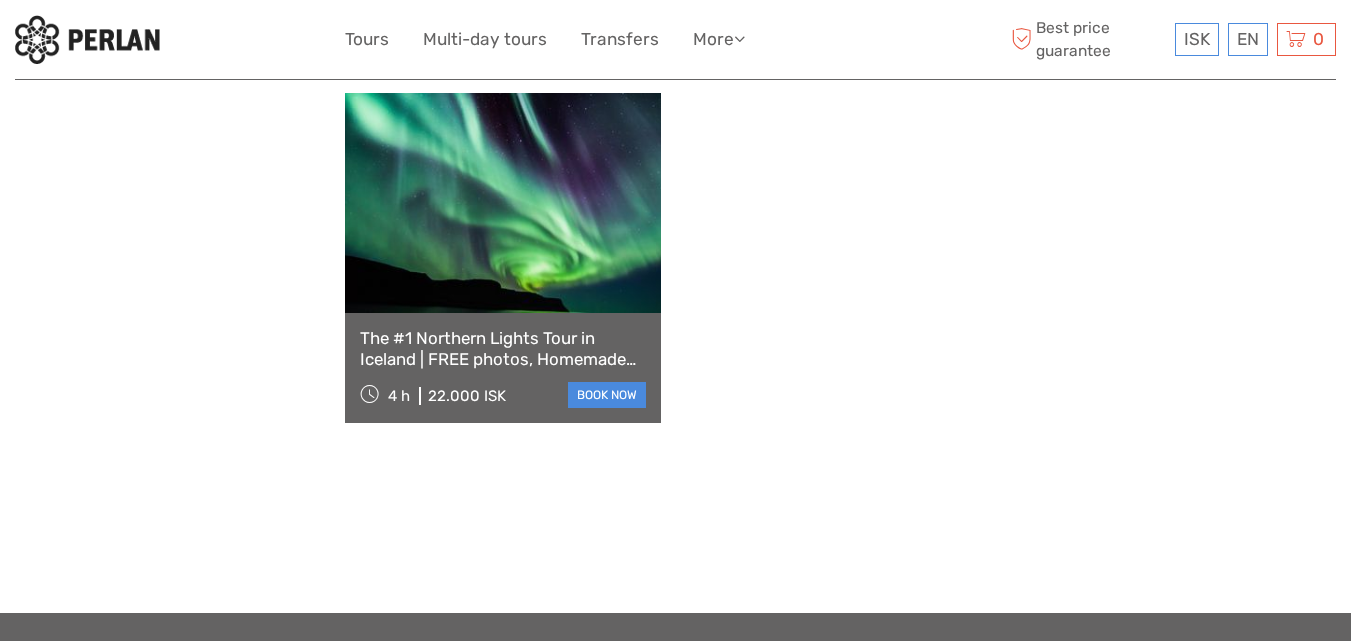 scroll, scrollTop: 1986, scrollLeft: 0, axis: vertical 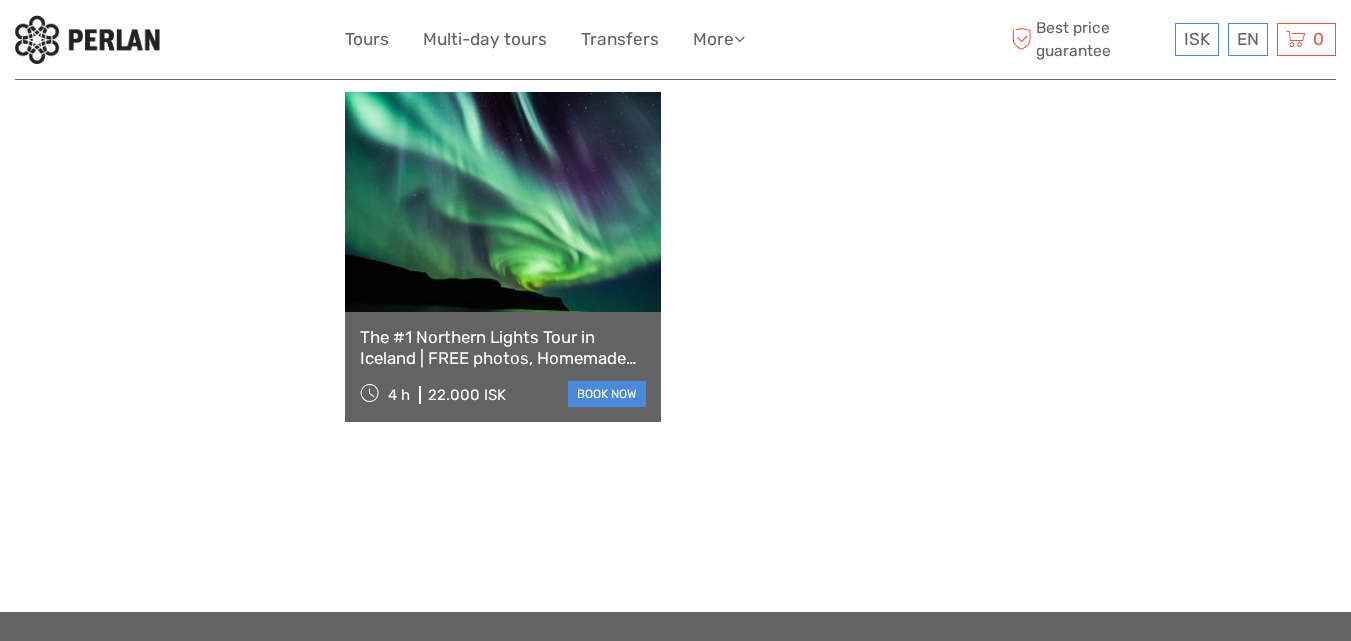 click at bounding box center (503, 202) 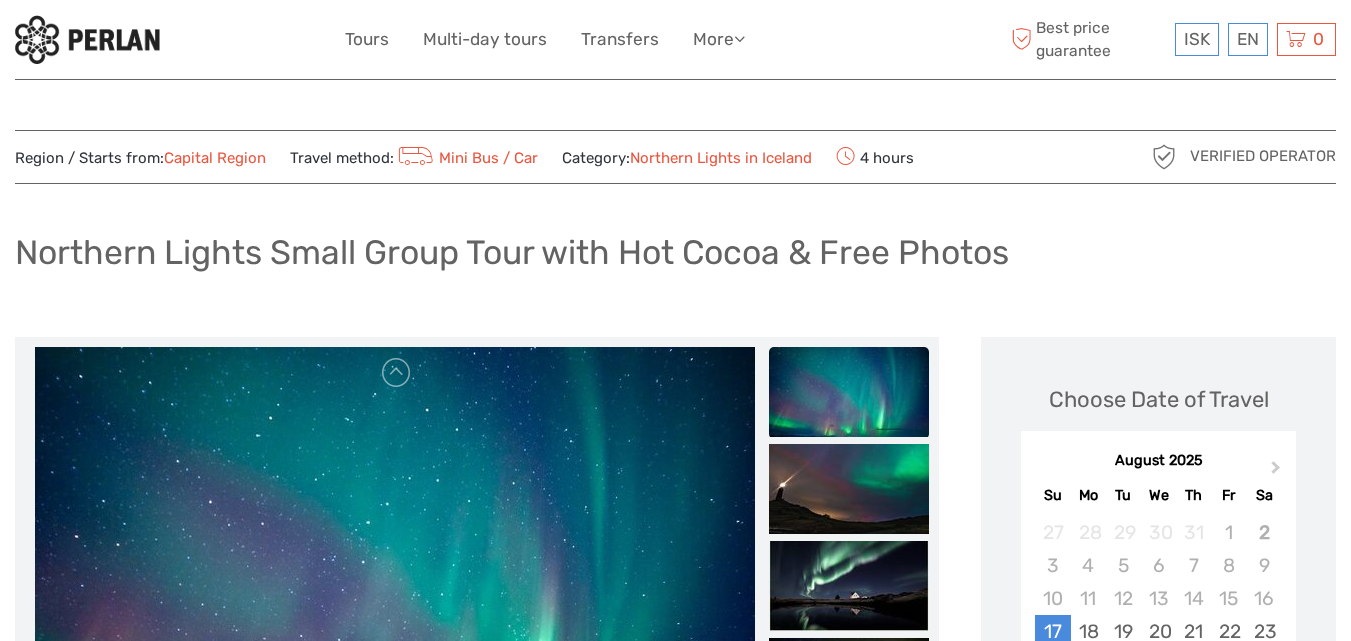 scroll, scrollTop: 0, scrollLeft: 0, axis: both 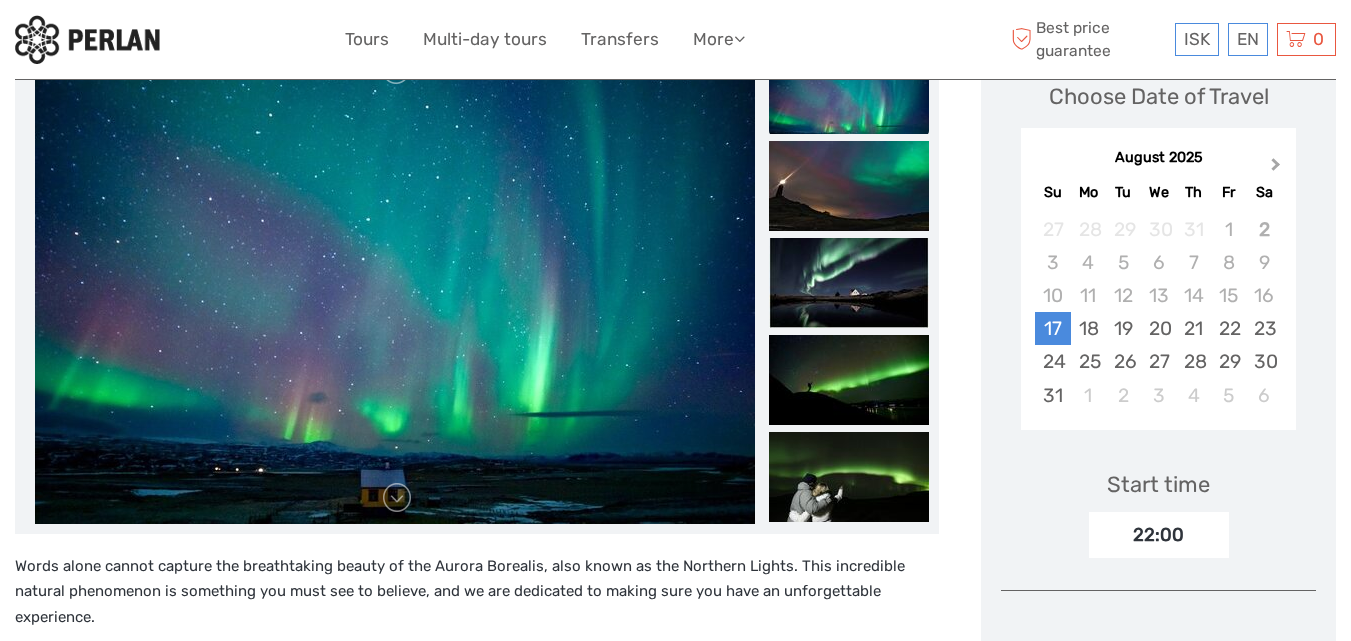click on "Next Month" at bounding box center [1276, 168] 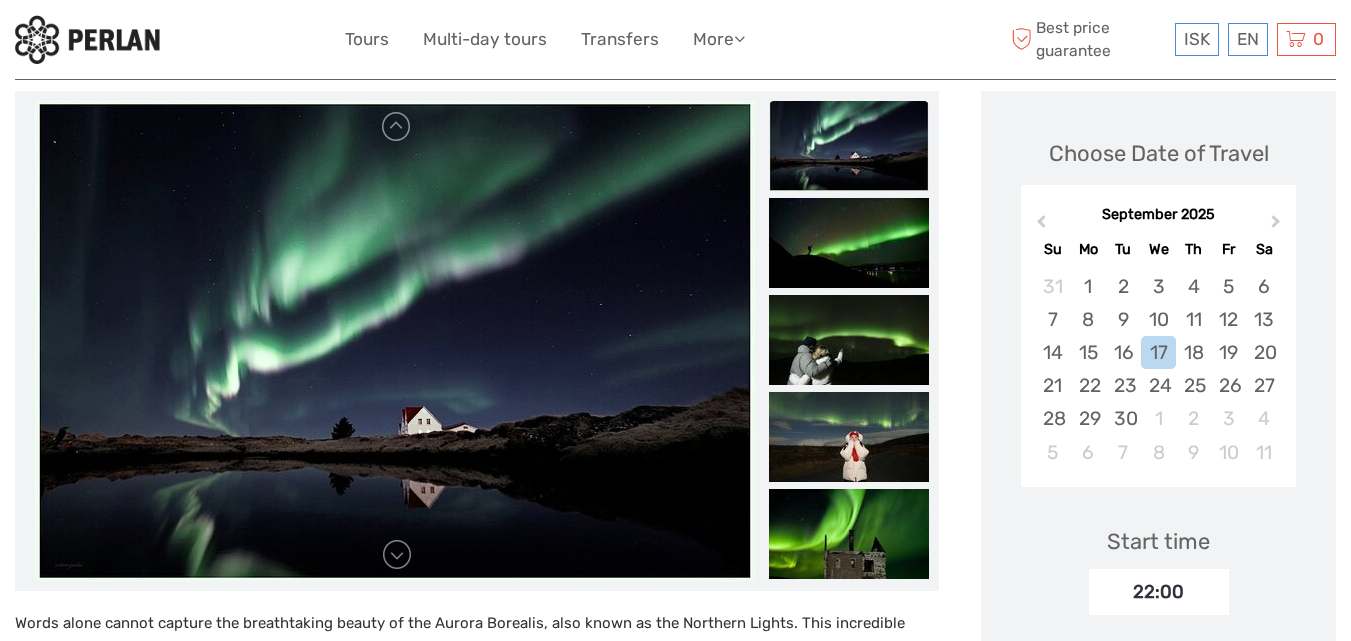 scroll, scrollTop: 245, scrollLeft: 0, axis: vertical 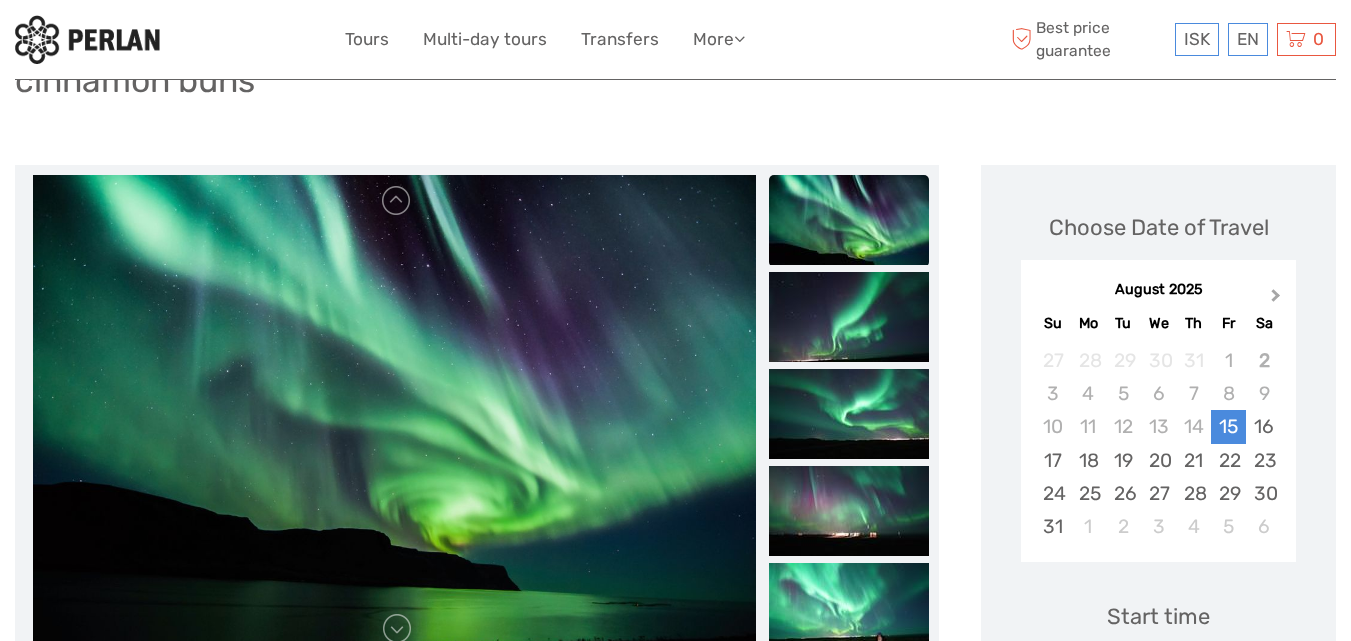 click on "Next Month" at bounding box center (1276, 299) 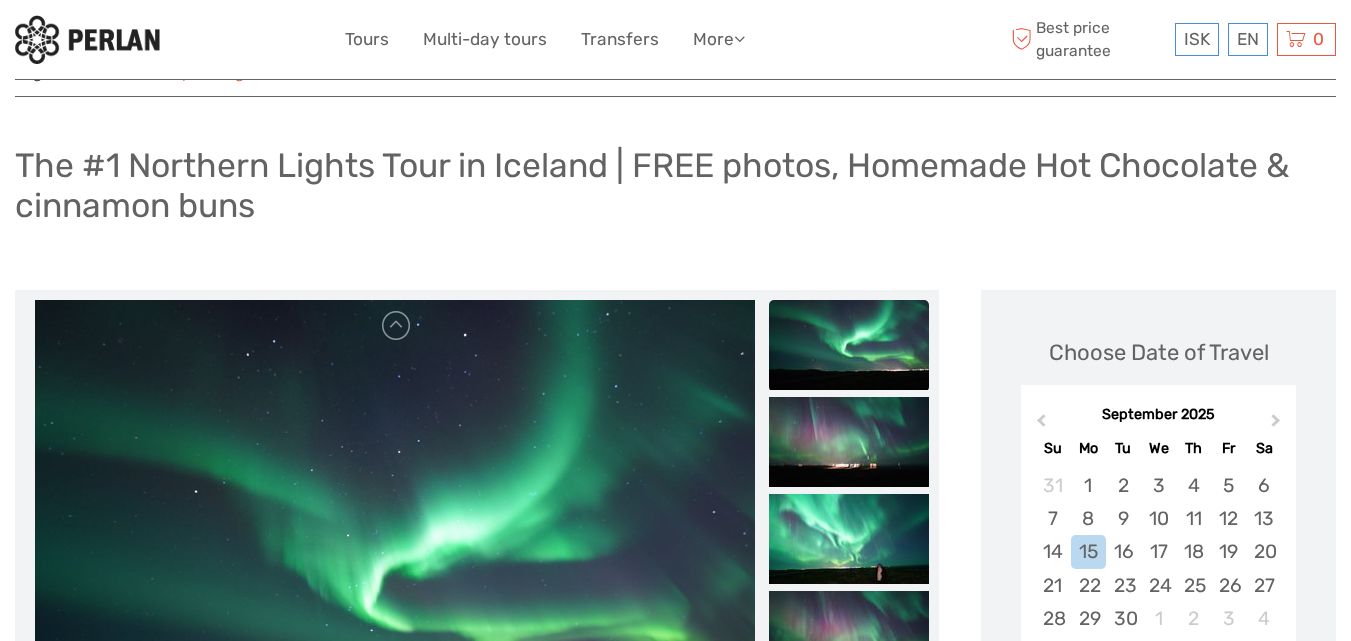 scroll, scrollTop: 0, scrollLeft: 0, axis: both 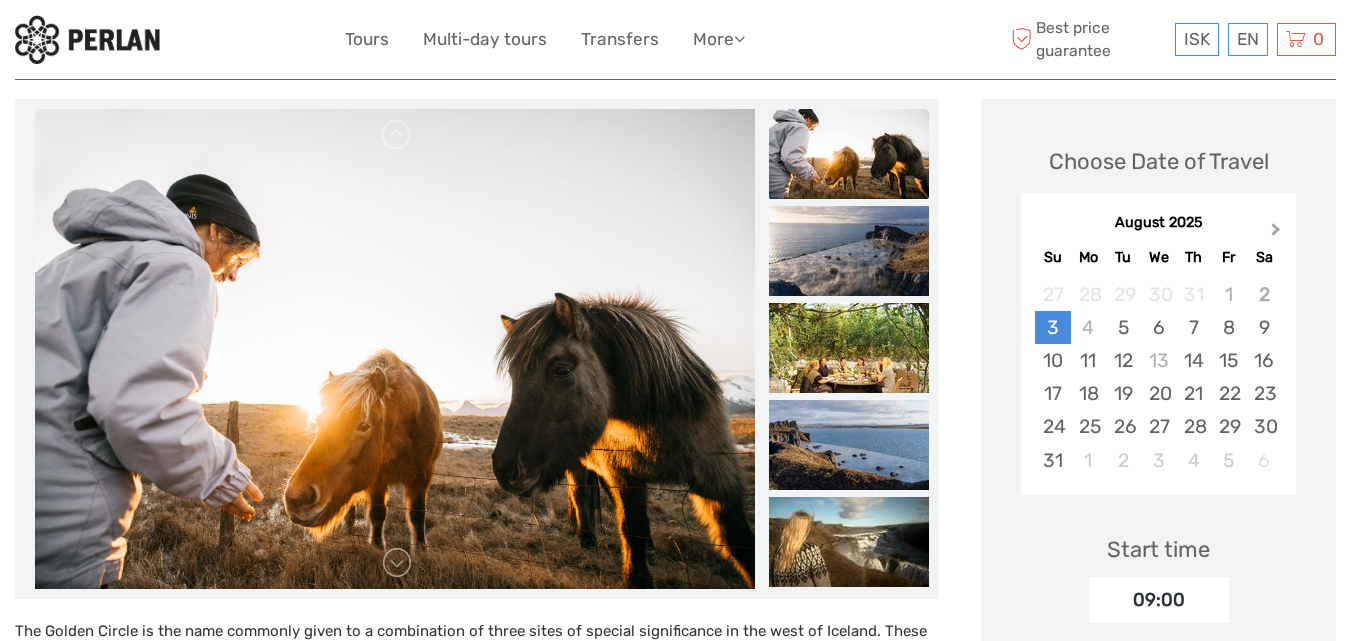 click on "Next Month" at bounding box center (1276, 233) 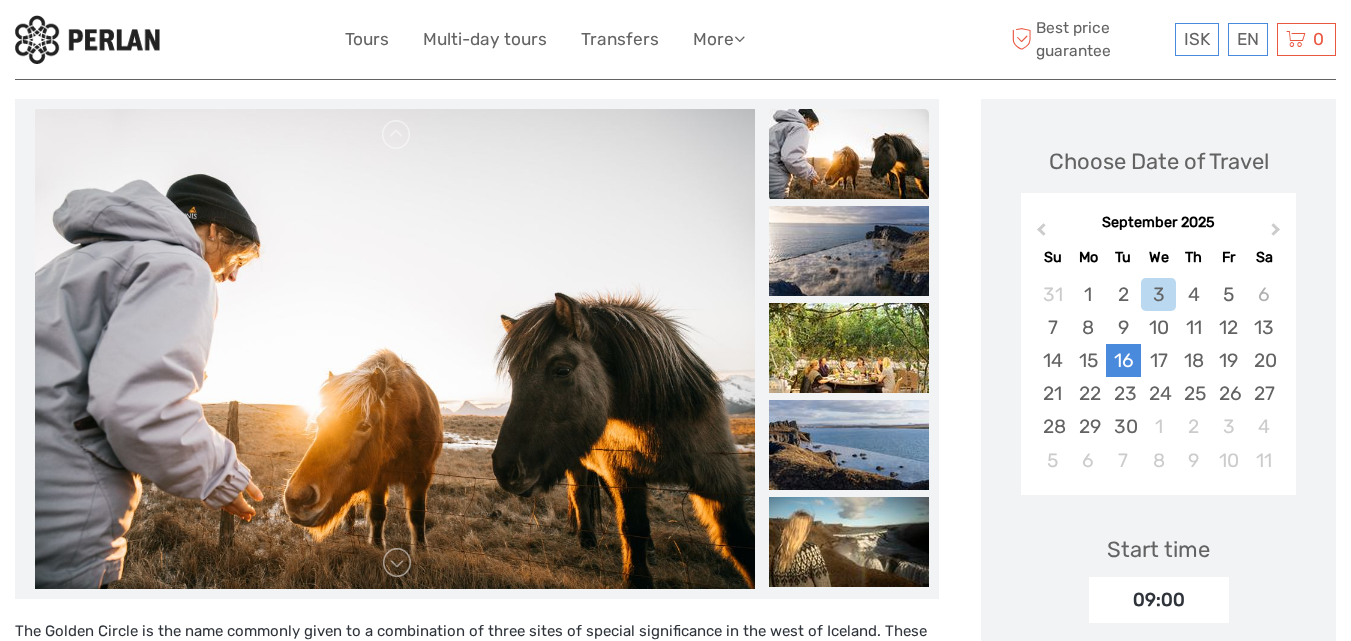 click on "16" at bounding box center (1123, 360) 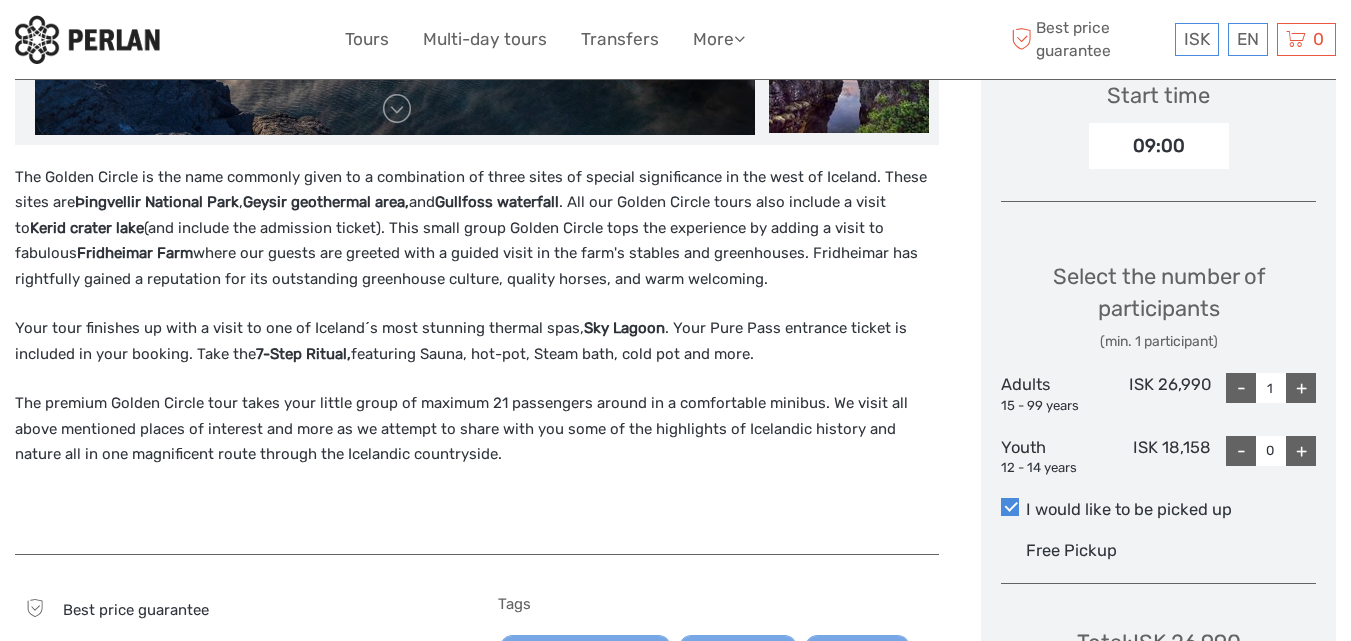 scroll, scrollTop: 693, scrollLeft: 0, axis: vertical 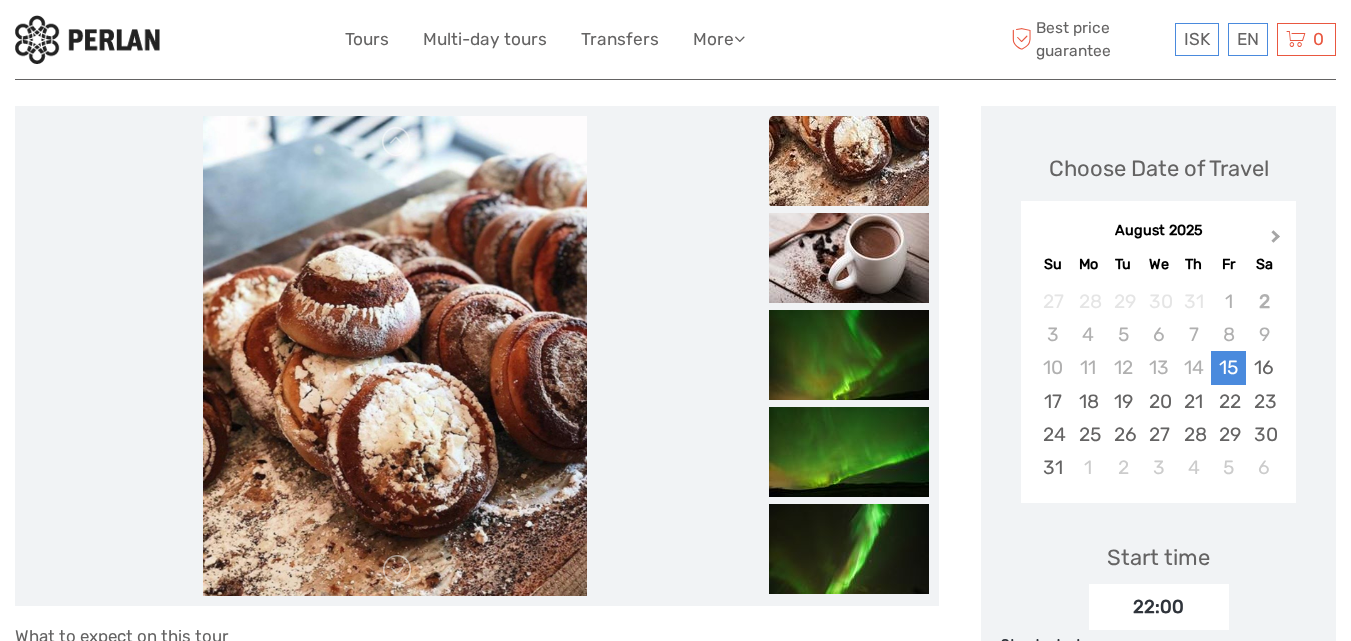 click on "Next Month" at bounding box center [1276, 240] 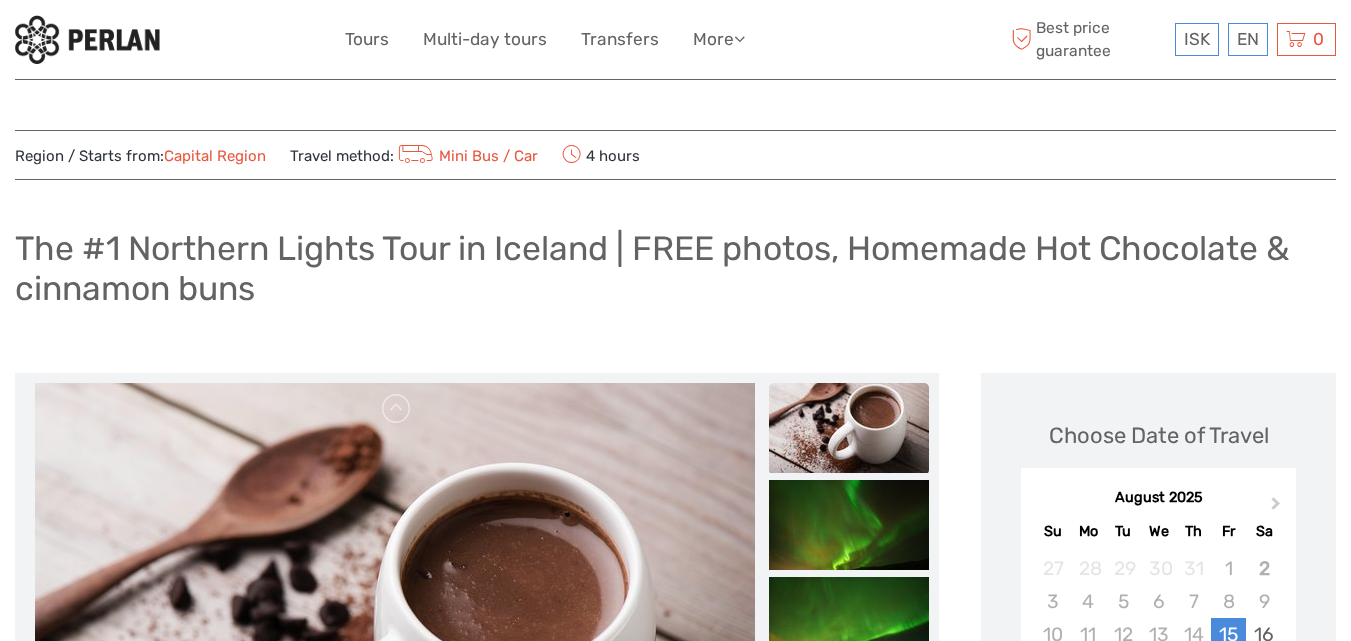 scroll, scrollTop: 0, scrollLeft: 0, axis: both 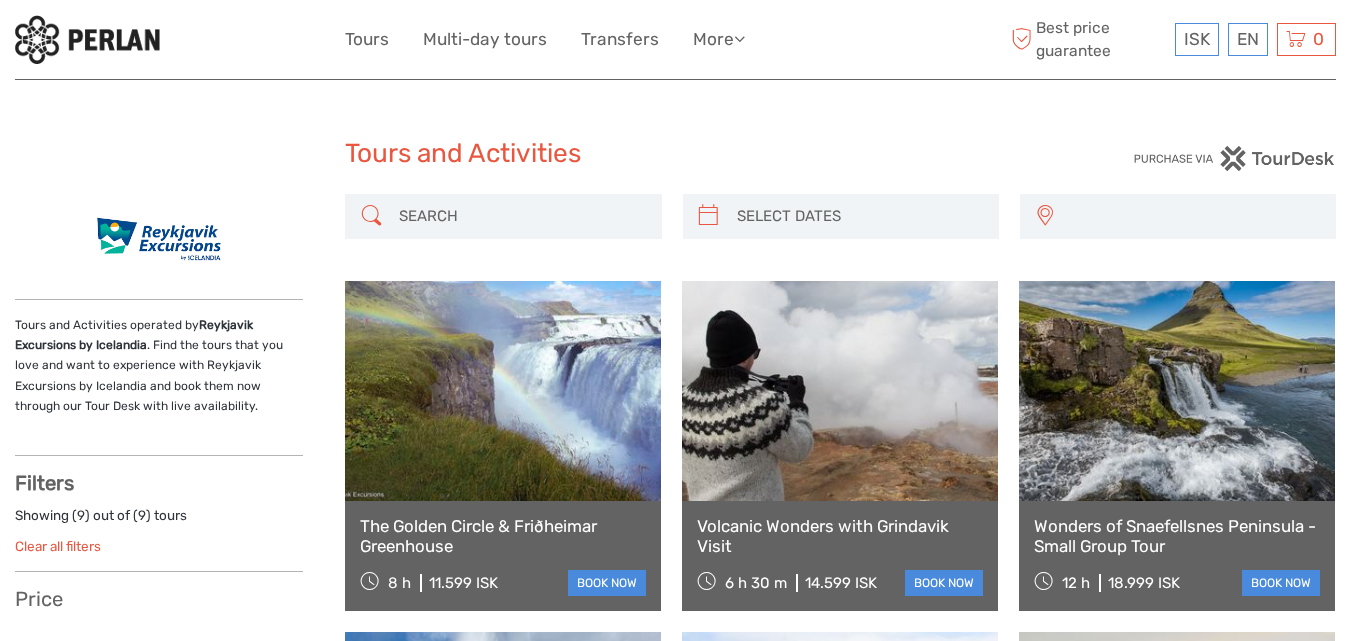 select 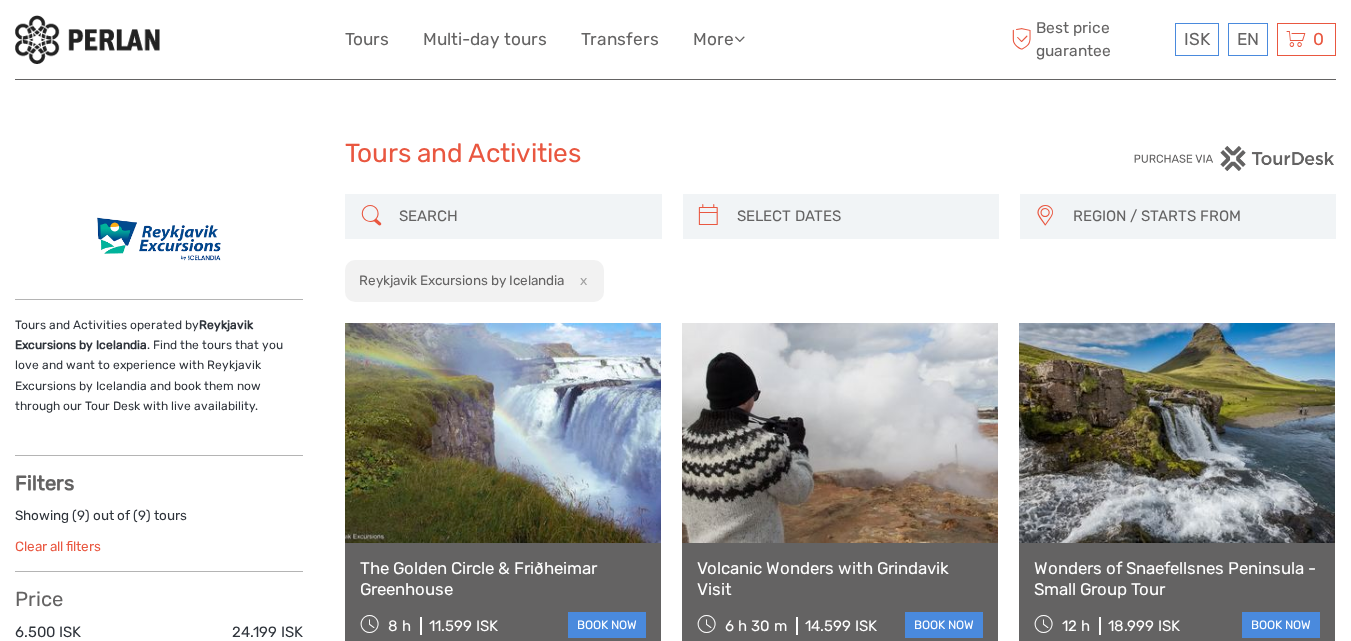 scroll, scrollTop: 0, scrollLeft: 0, axis: both 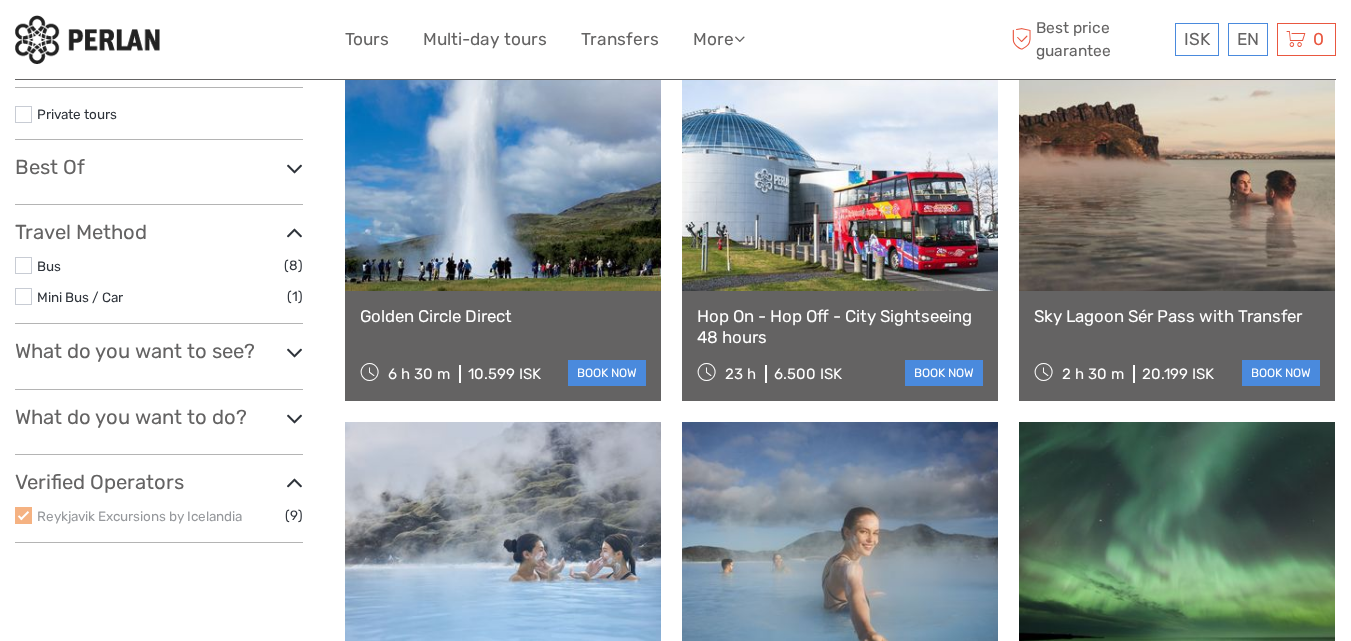 click at bounding box center [23, 296] 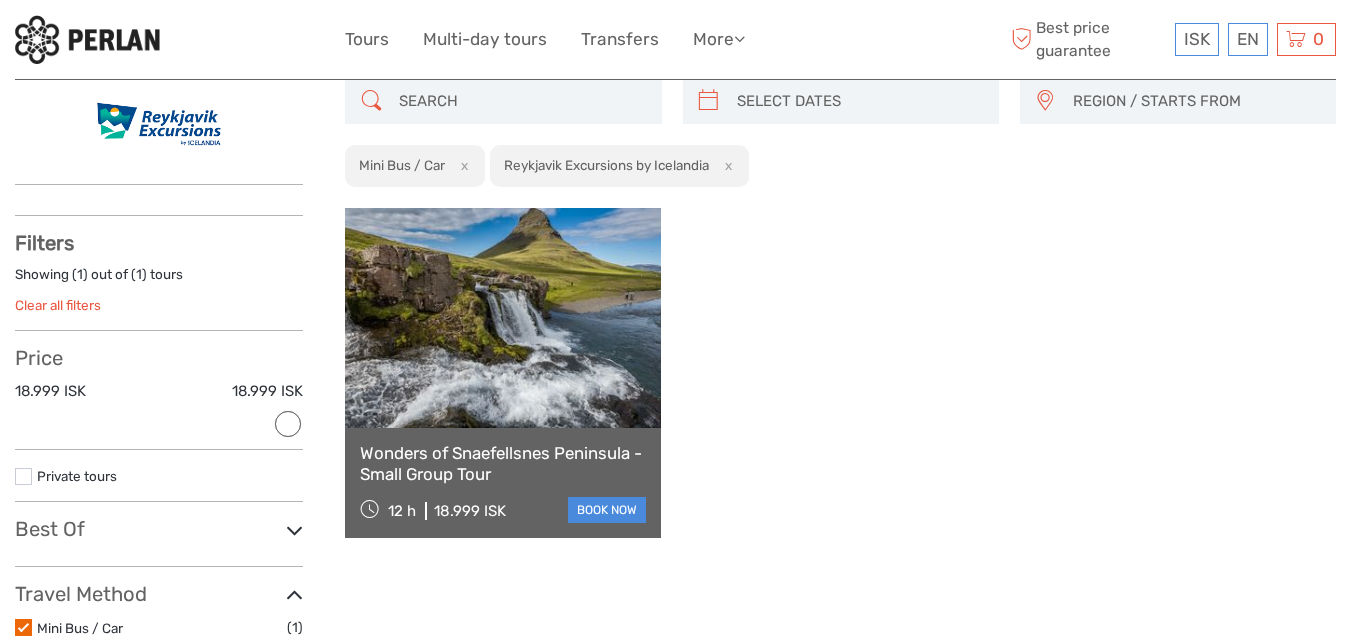scroll, scrollTop: 114, scrollLeft: 0, axis: vertical 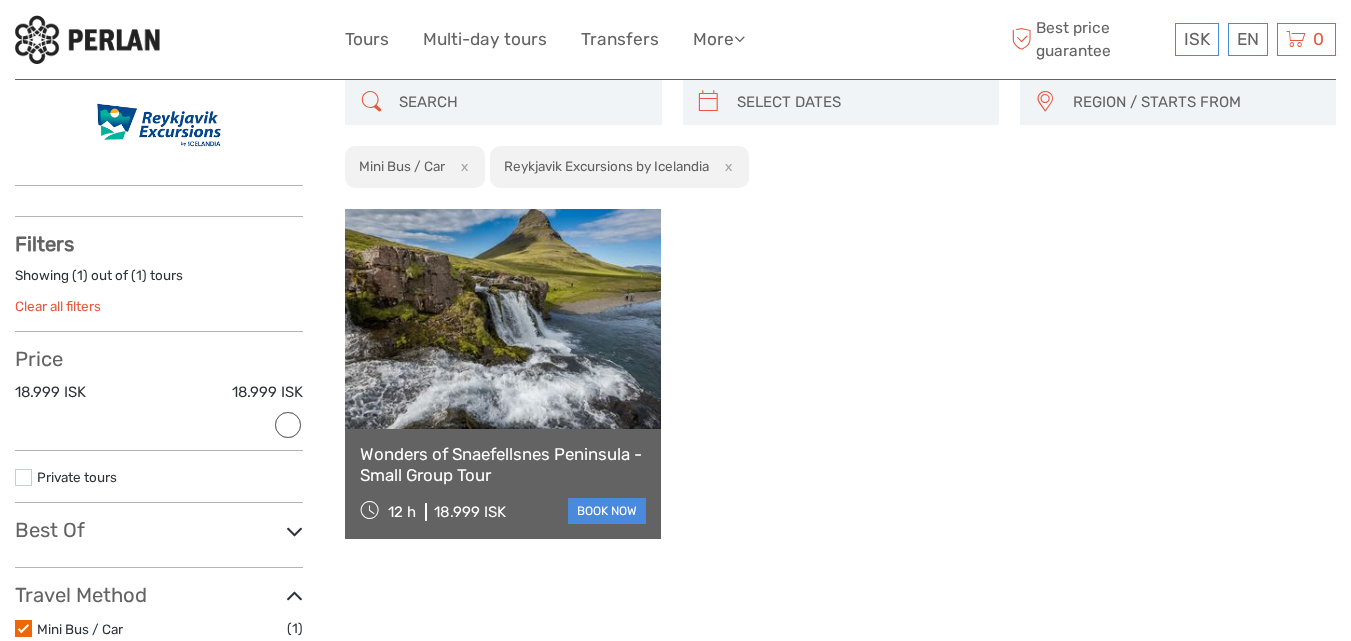 click at bounding box center (23, 628) 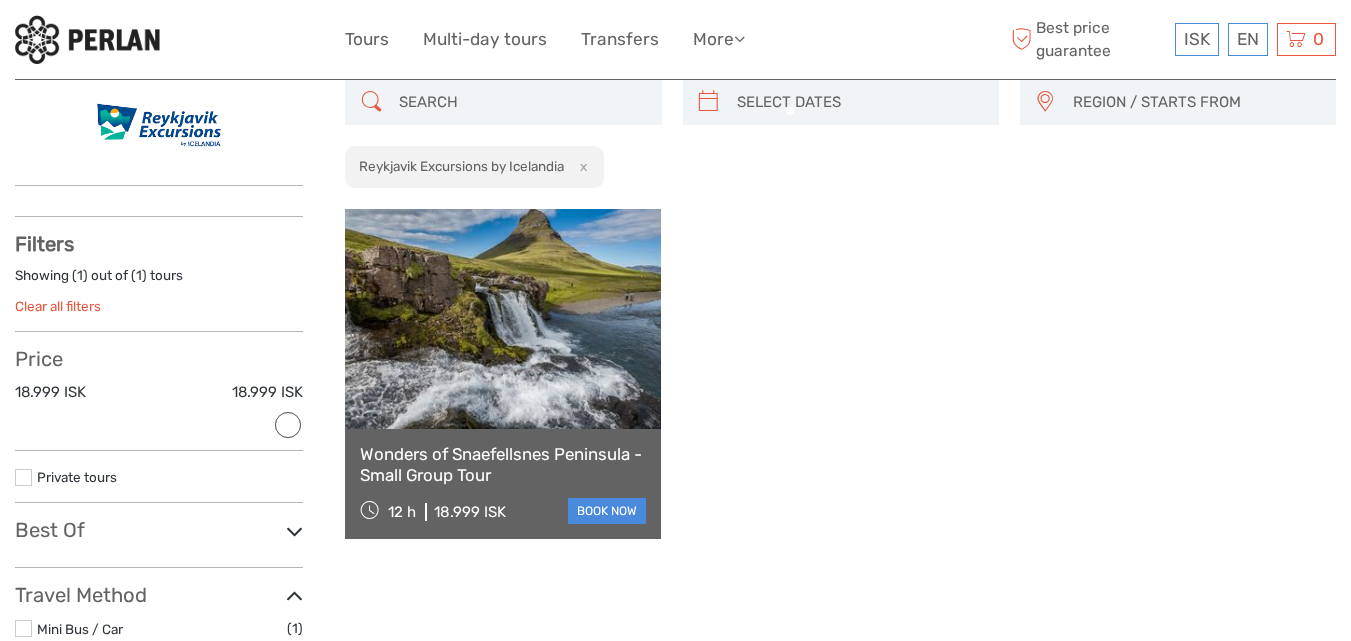 click at bounding box center [23, 628] 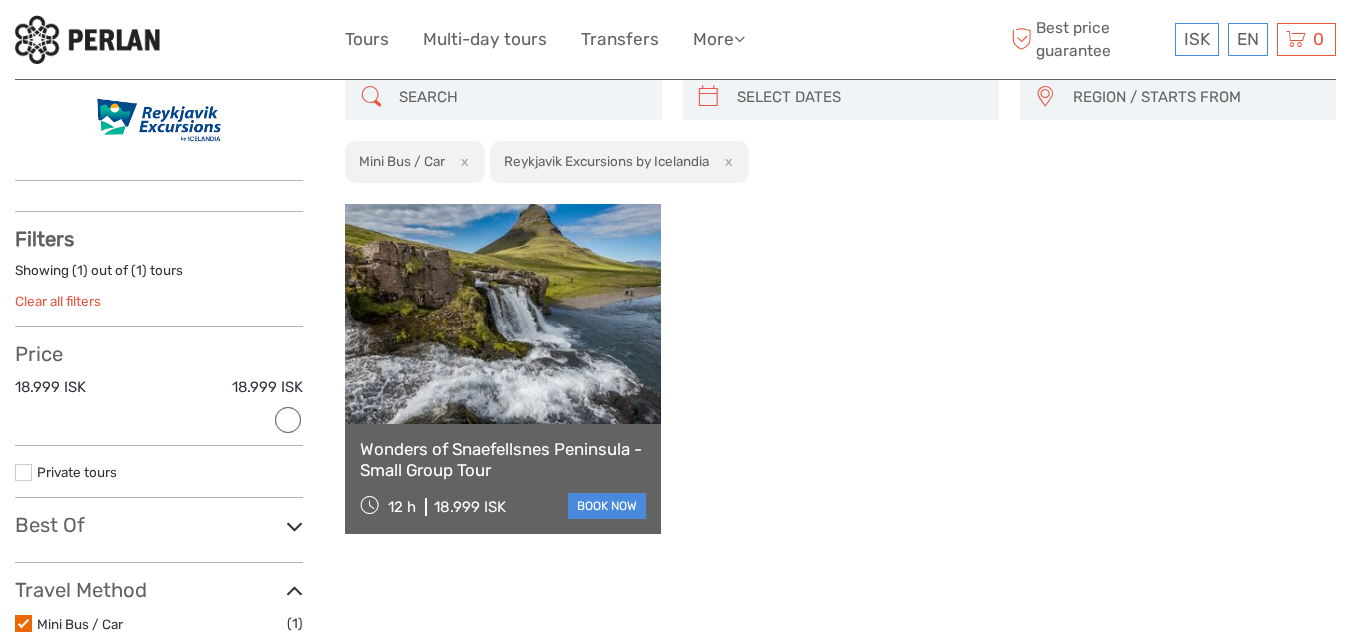 scroll, scrollTop: 114, scrollLeft: 0, axis: vertical 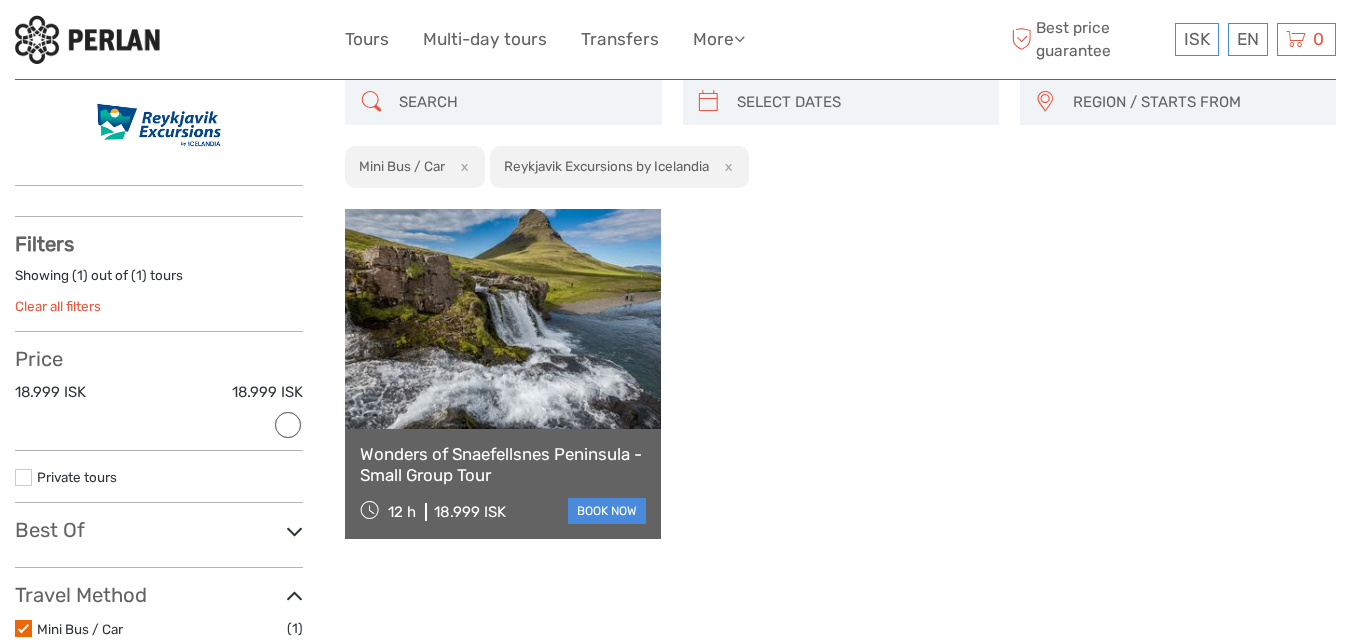 click at bounding box center [23, 628] 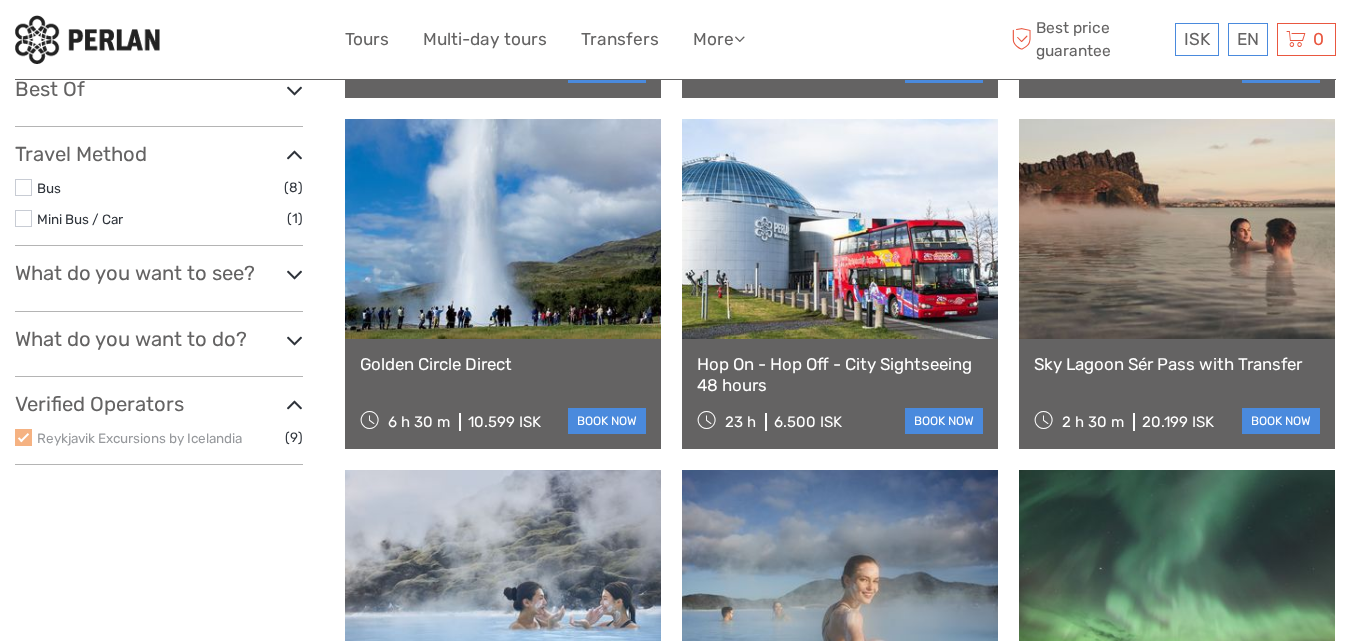 scroll, scrollTop: 554, scrollLeft: 0, axis: vertical 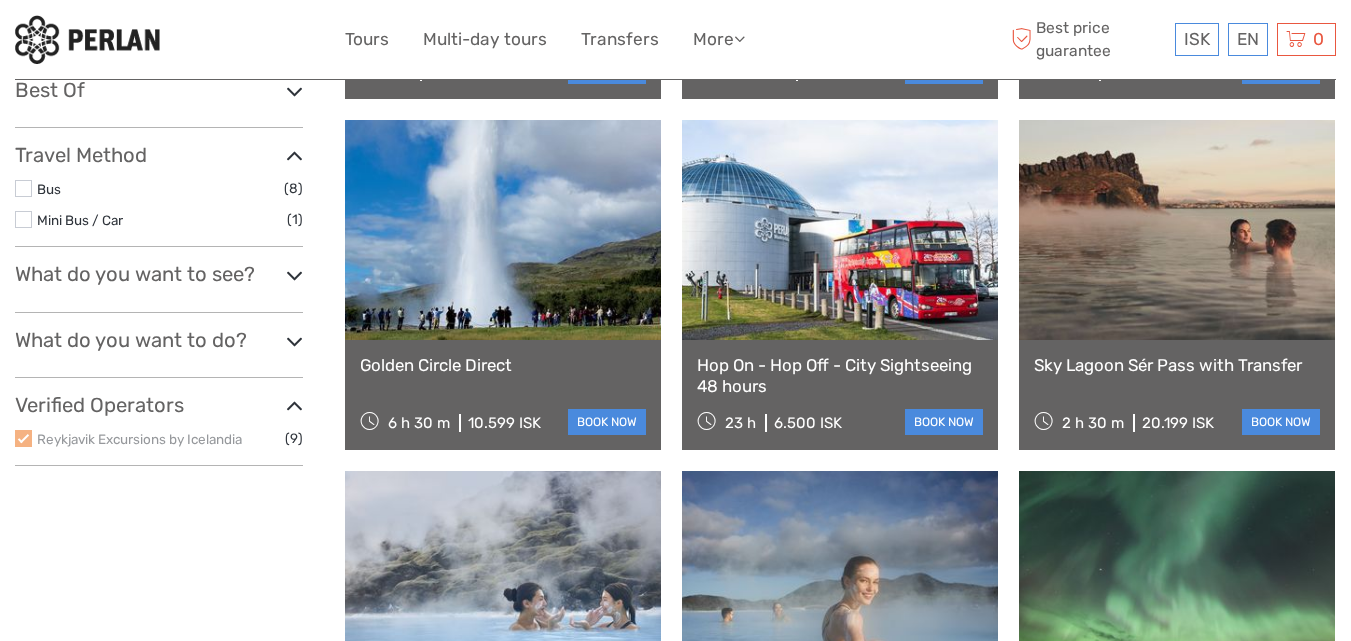 click at bounding box center [840, 230] 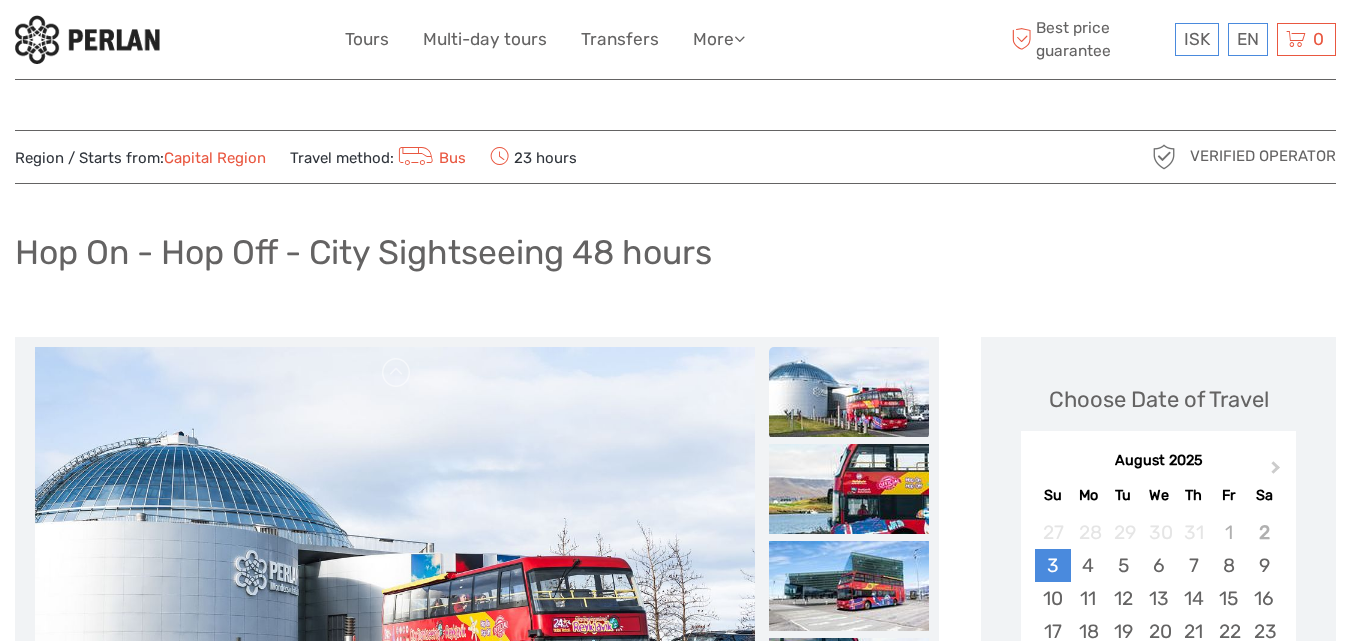 scroll, scrollTop: 0, scrollLeft: 0, axis: both 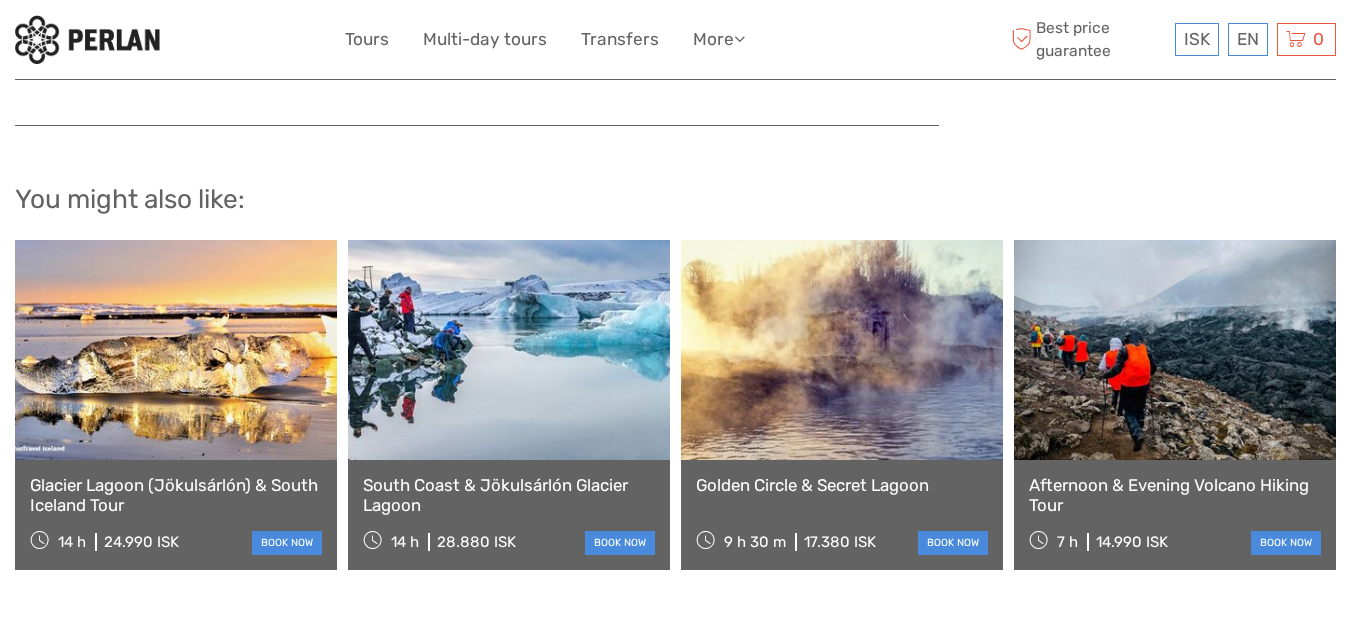 click at bounding box center [176, 350] 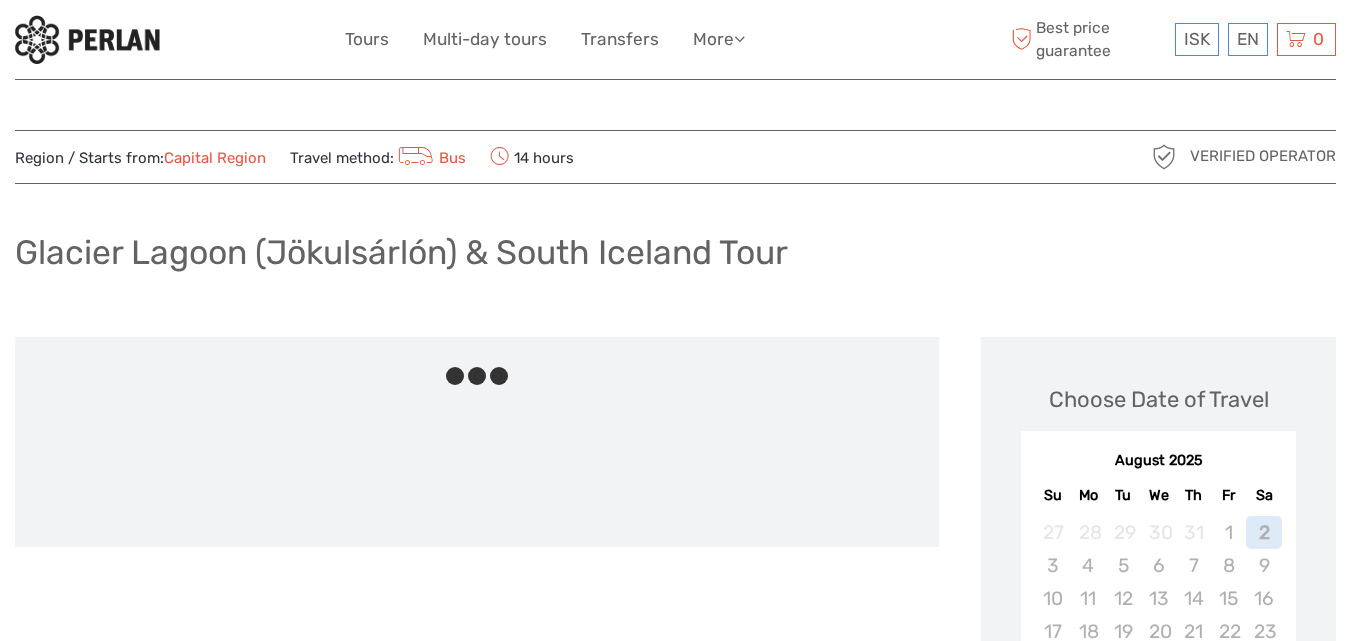 scroll, scrollTop: 0, scrollLeft: 0, axis: both 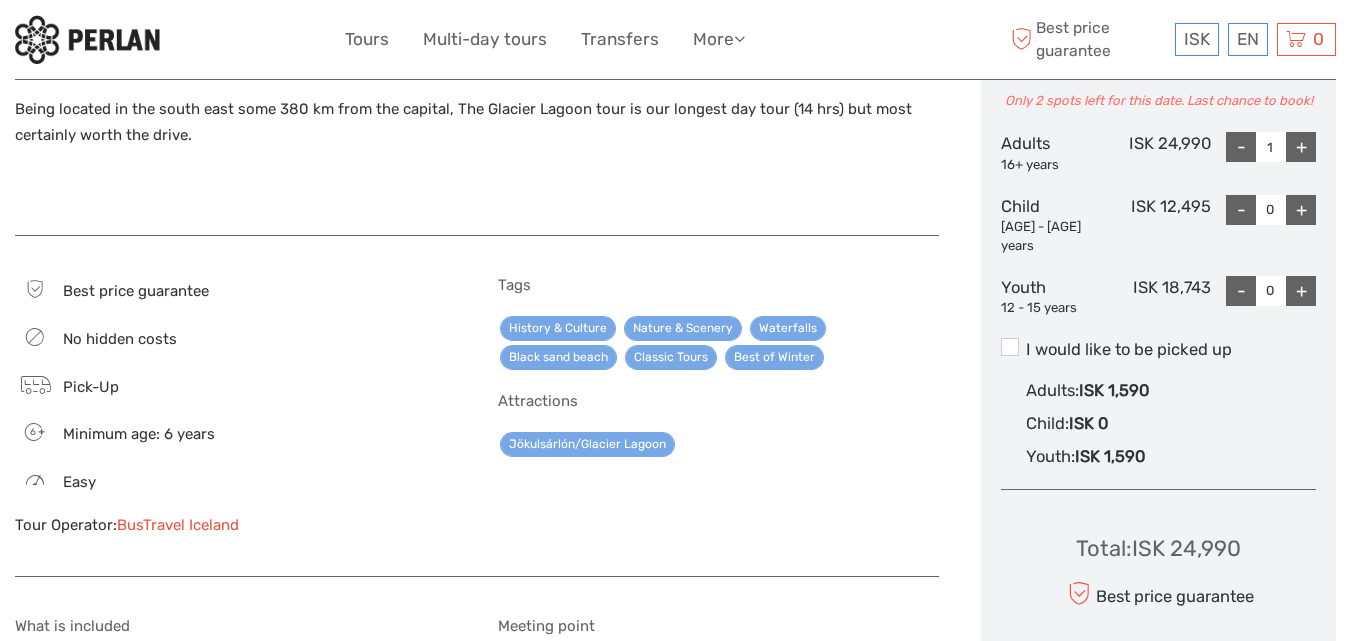 click on "BusTravel Iceland" at bounding box center [178, 525] 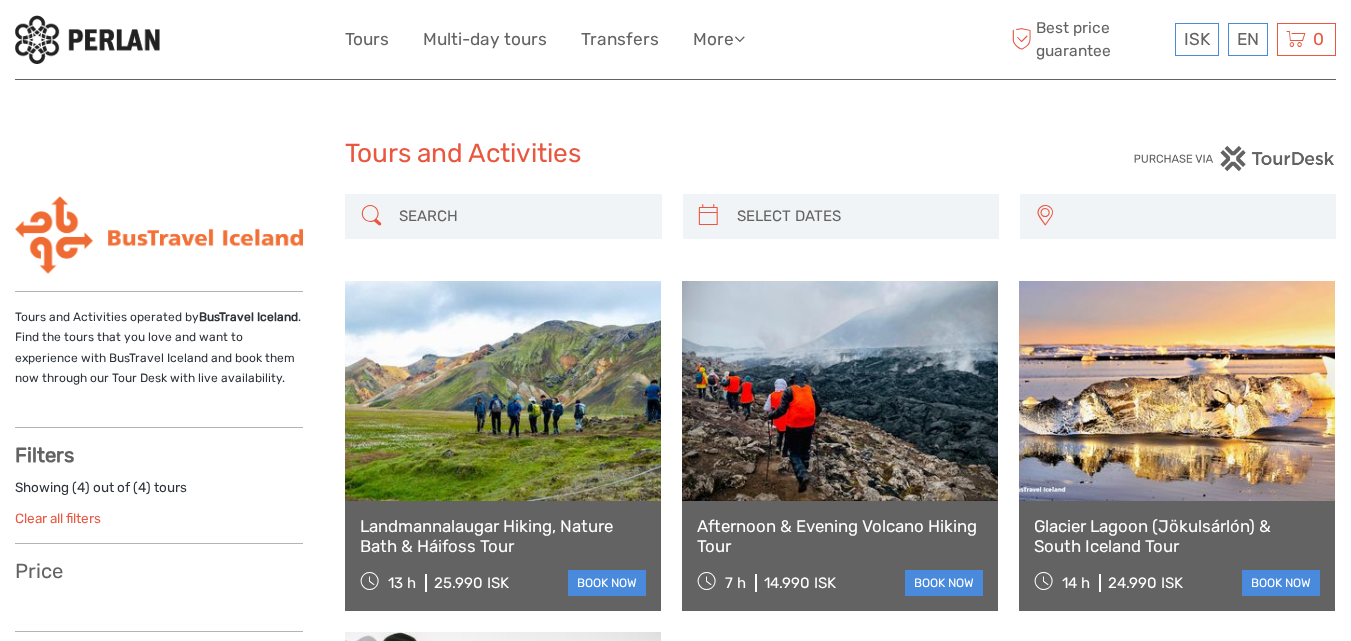 select 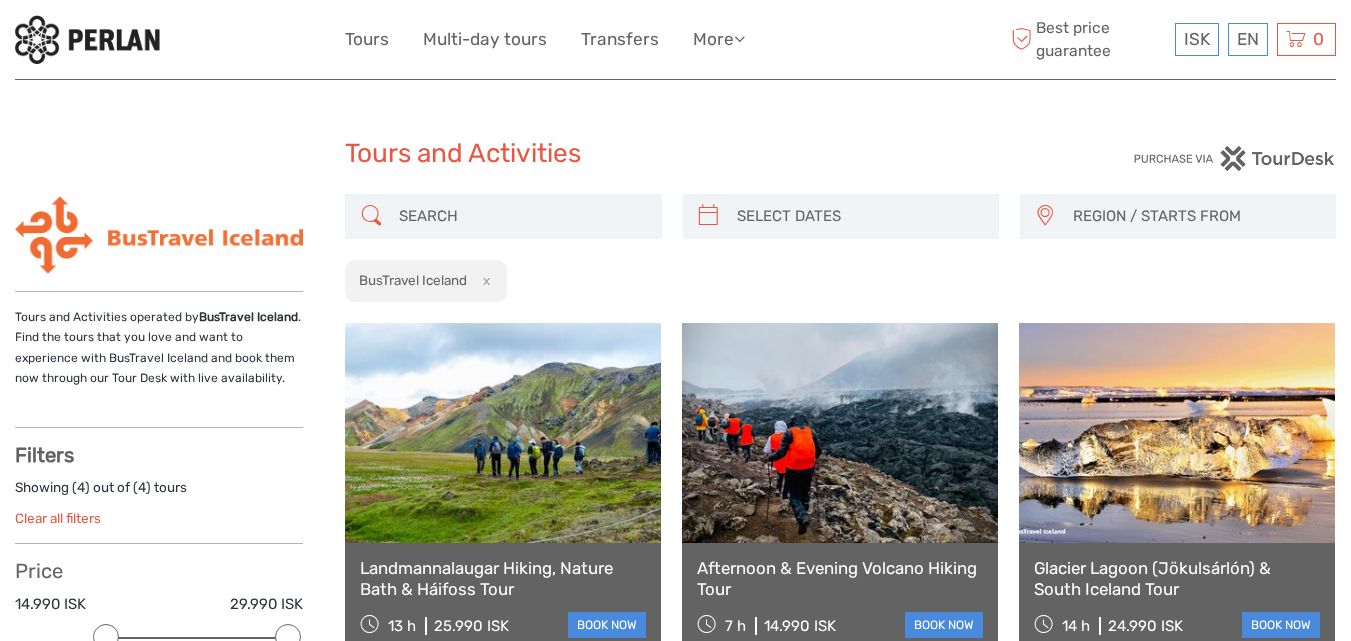 scroll, scrollTop: 0, scrollLeft: 0, axis: both 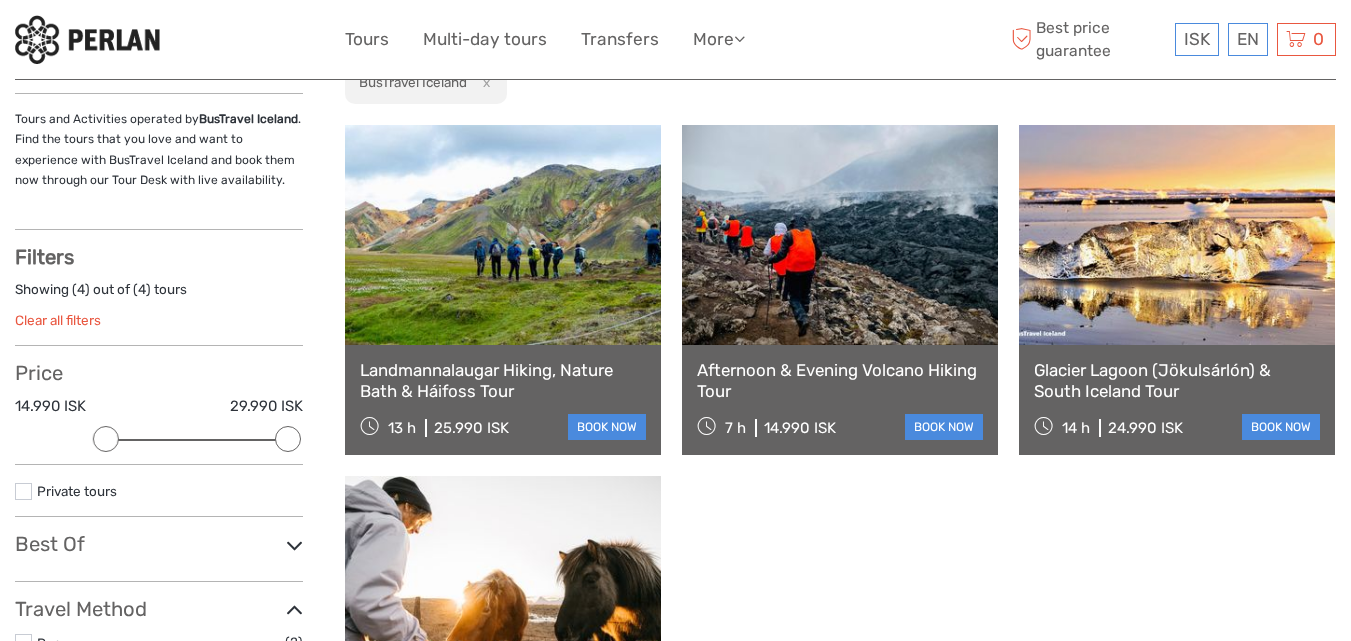 click on "Tours and Activities operated by  BusTravel Iceland  . Find the tours that you love and want to experience with BusTravel Iceland and book them now through our Tour Desk with live availability." at bounding box center (159, 170) 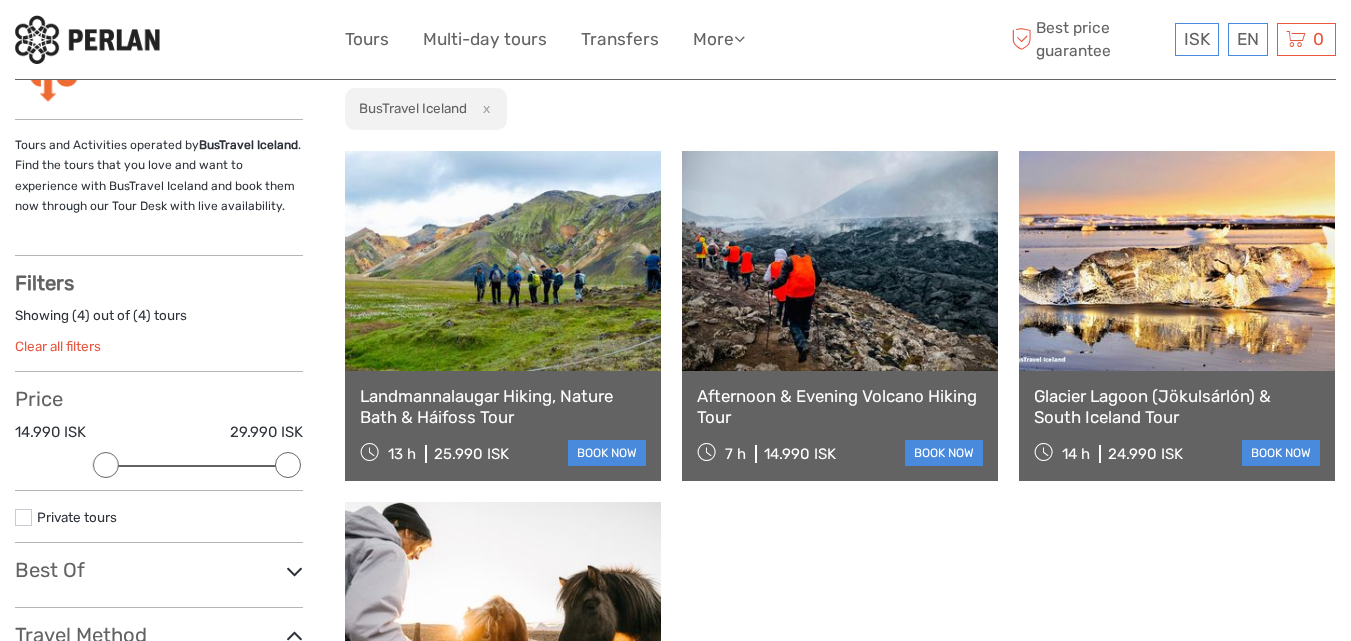scroll, scrollTop: 164, scrollLeft: 0, axis: vertical 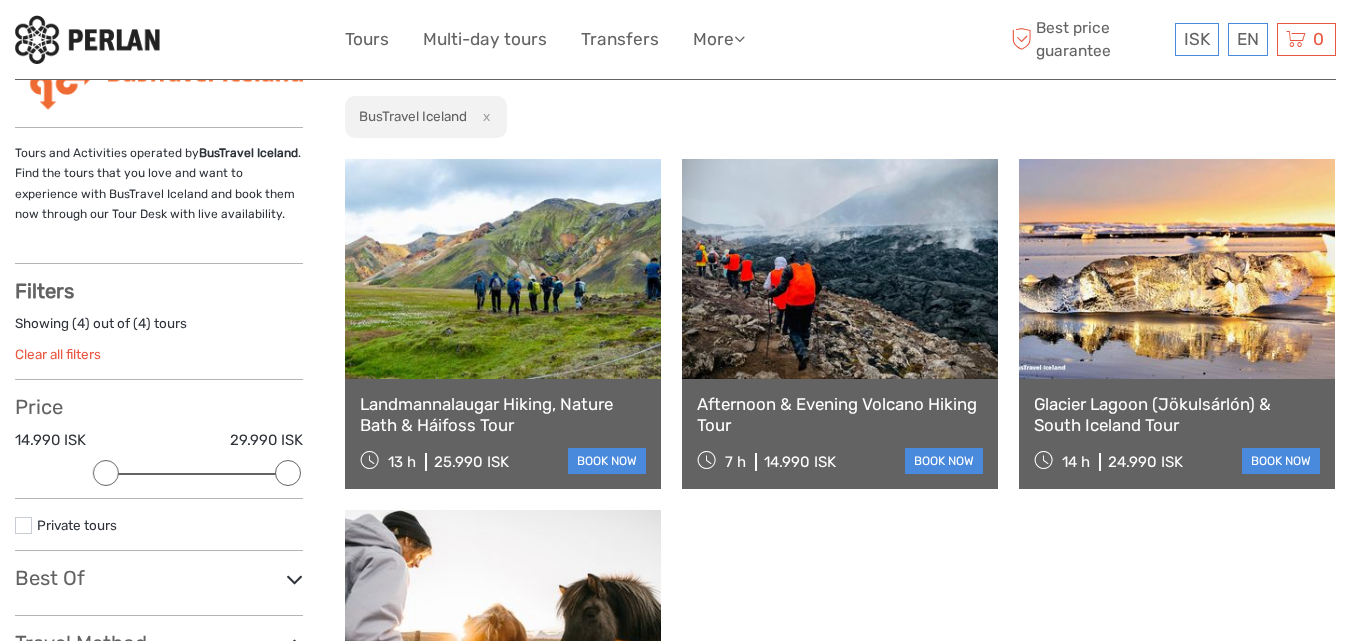 click on "Glacier Lagoon (Jökulsárlón) & South Iceland Tour" at bounding box center (1177, 414) 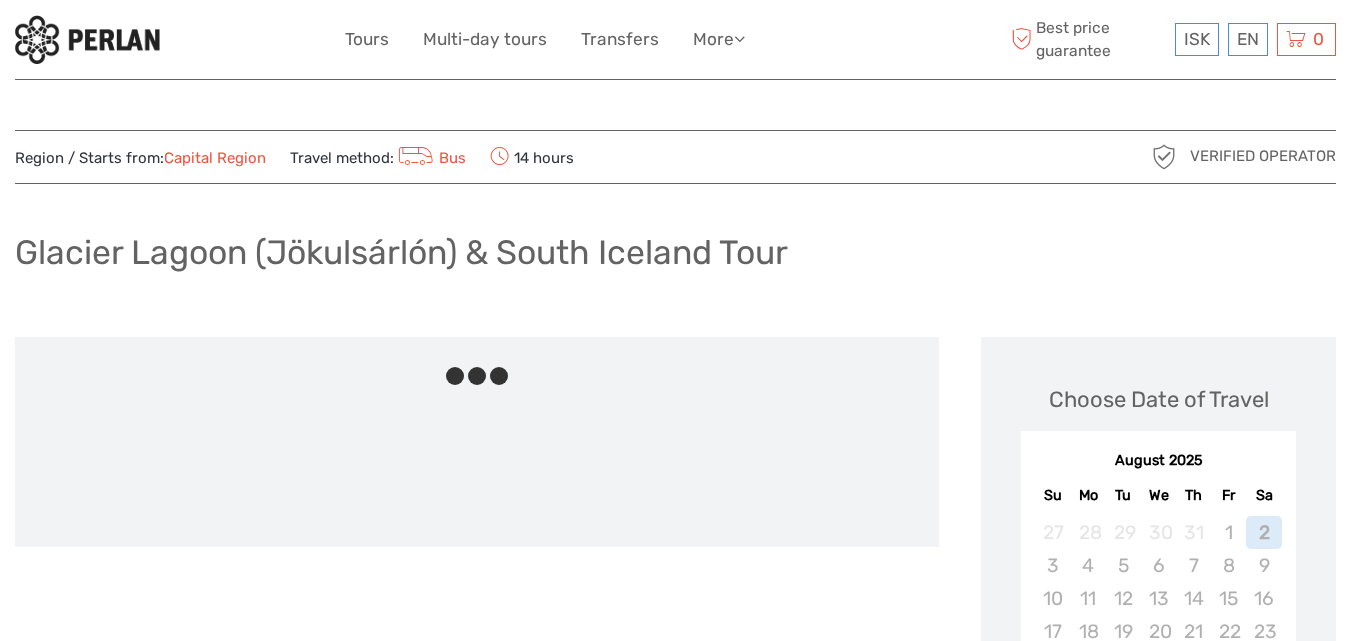 scroll, scrollTop: 0, scrollLeft: 0, axis: both 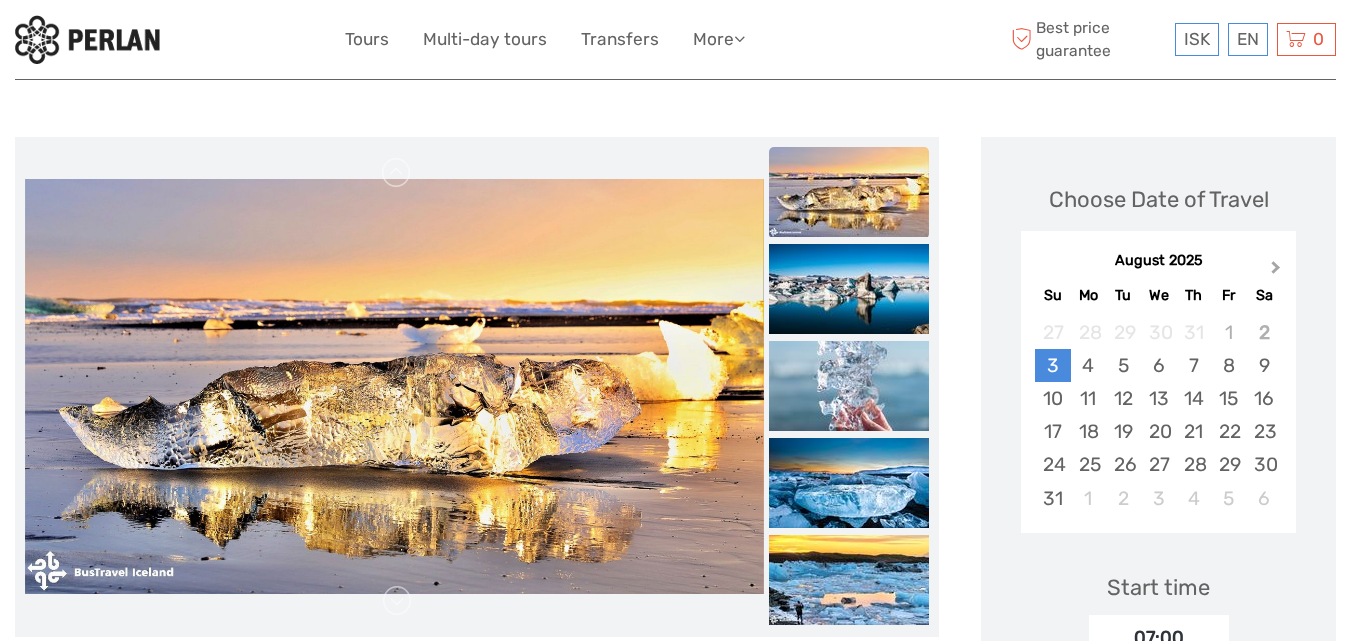 click on "Next Month" at bounding box center (1278, 272) 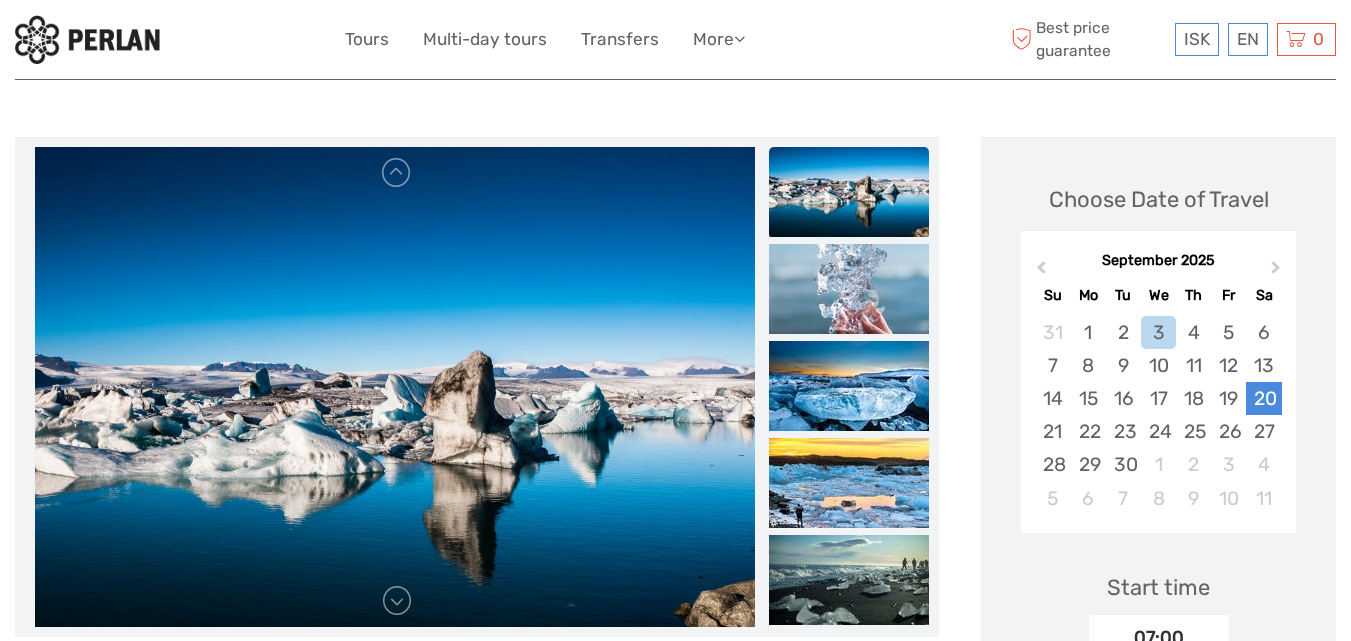 click on "20" at bounding box center [1263, 398] 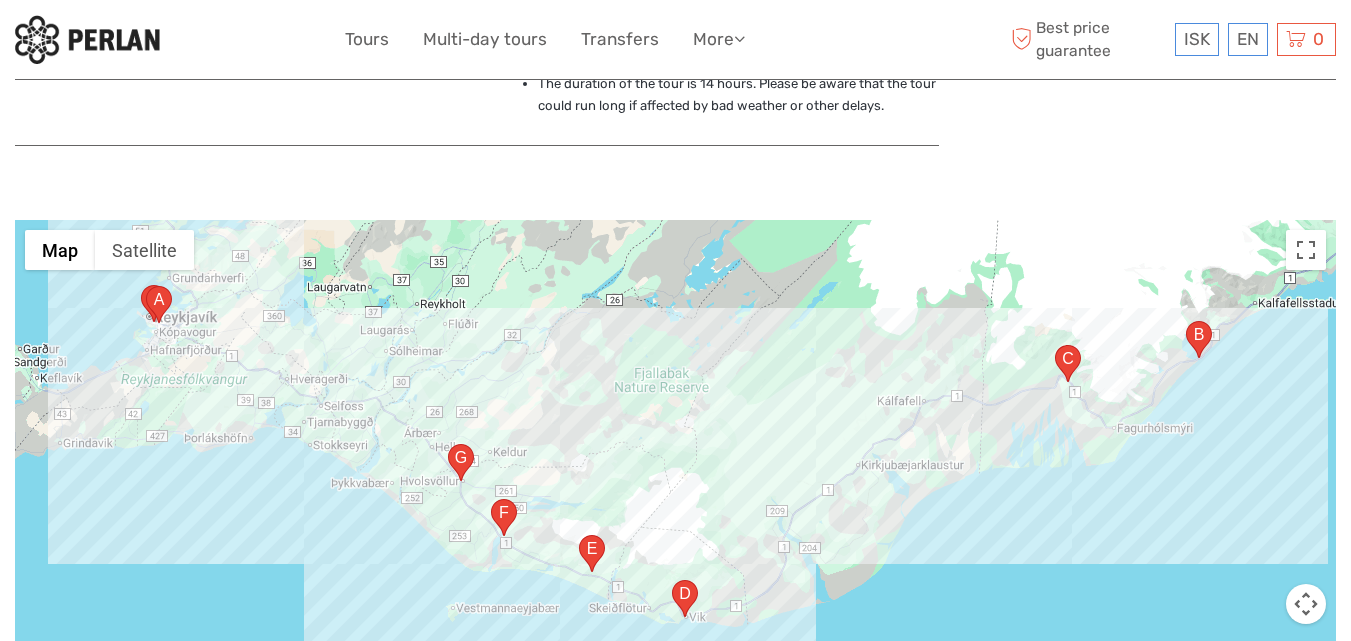 scroll, scrollTop: 1900, scrollLeft: 0, axis: vertical 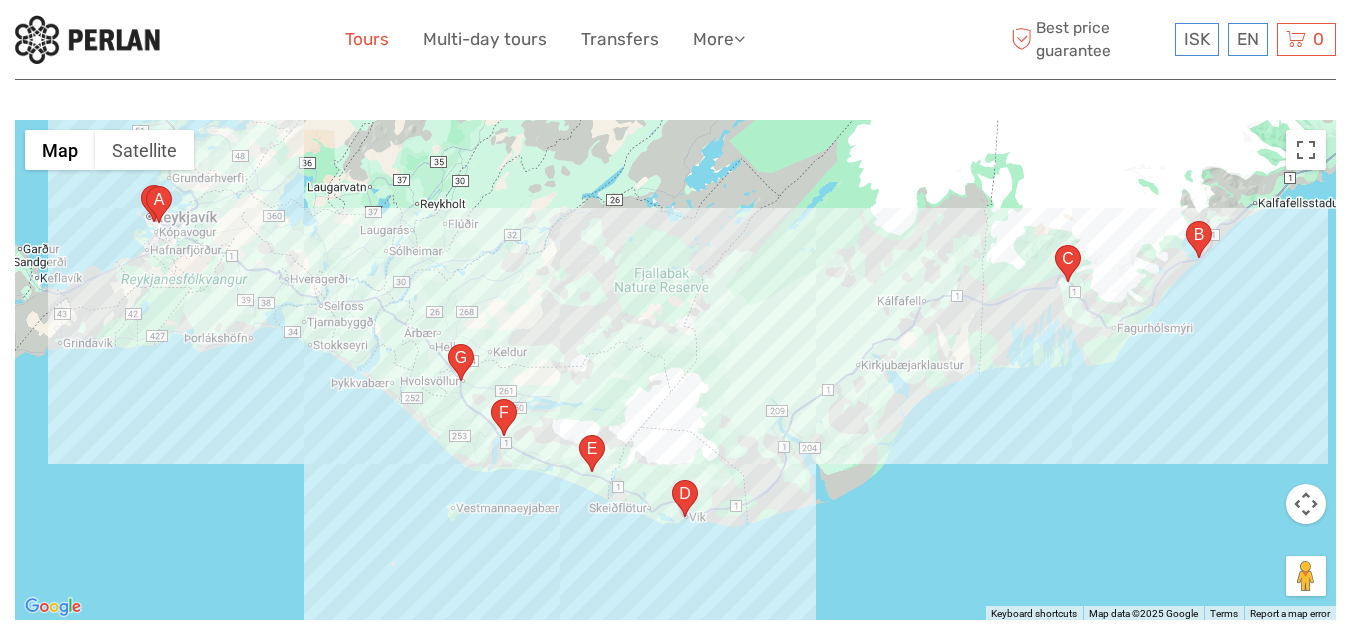 click on "Tours" at bounding box center [367, 39] 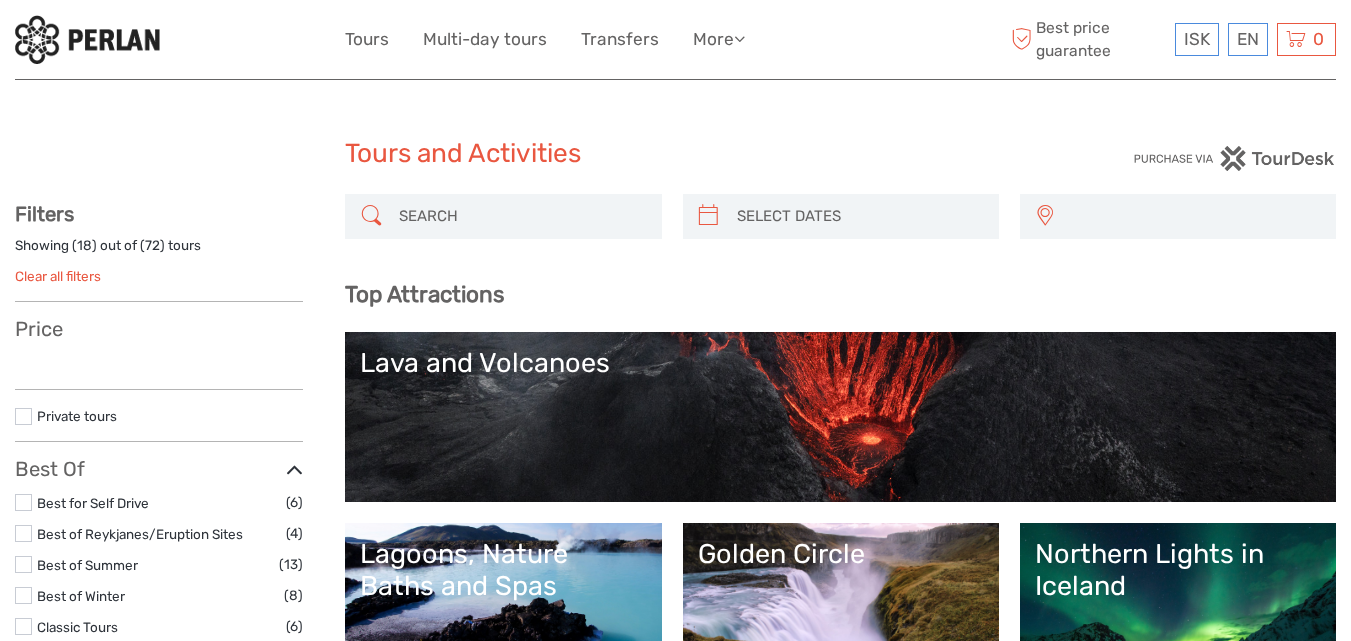 select 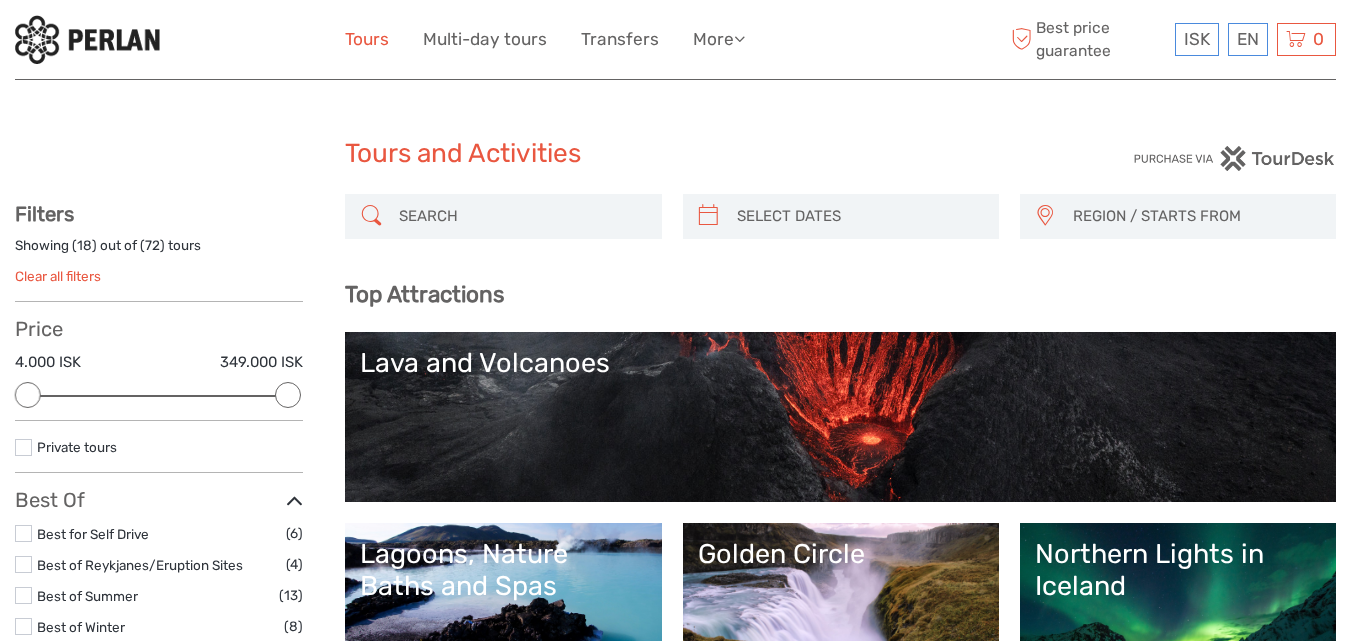 scroll, scrollTop: 0, scrollLeft: 0, axis: both 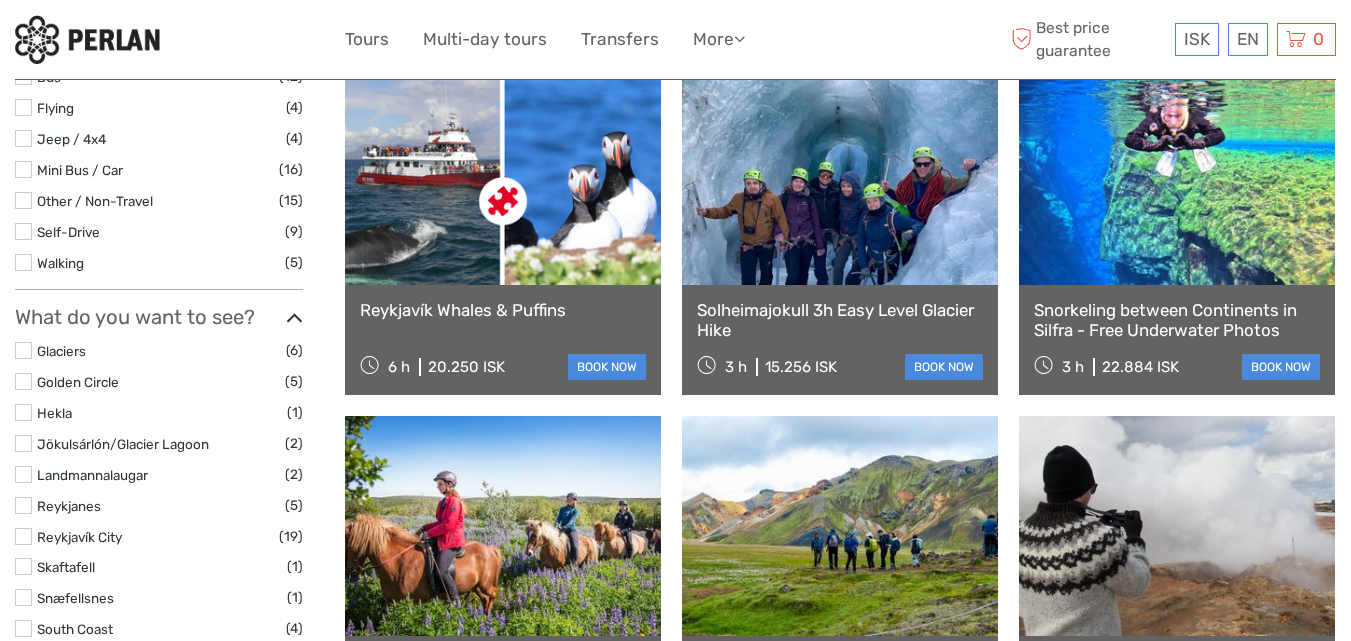click on "Reykjavík Whales & Puffins" at bounding box center [503, 310] 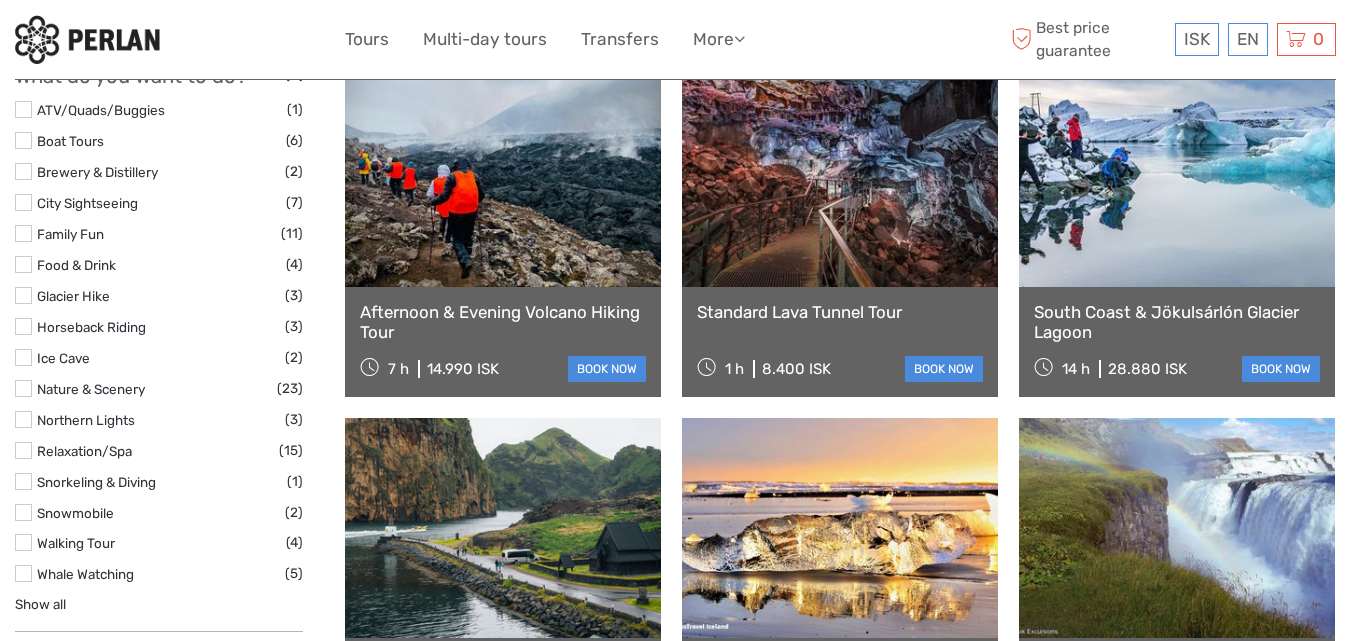 scroll, scrollTop: 1600, scrollLeft: 0, axis: vertical 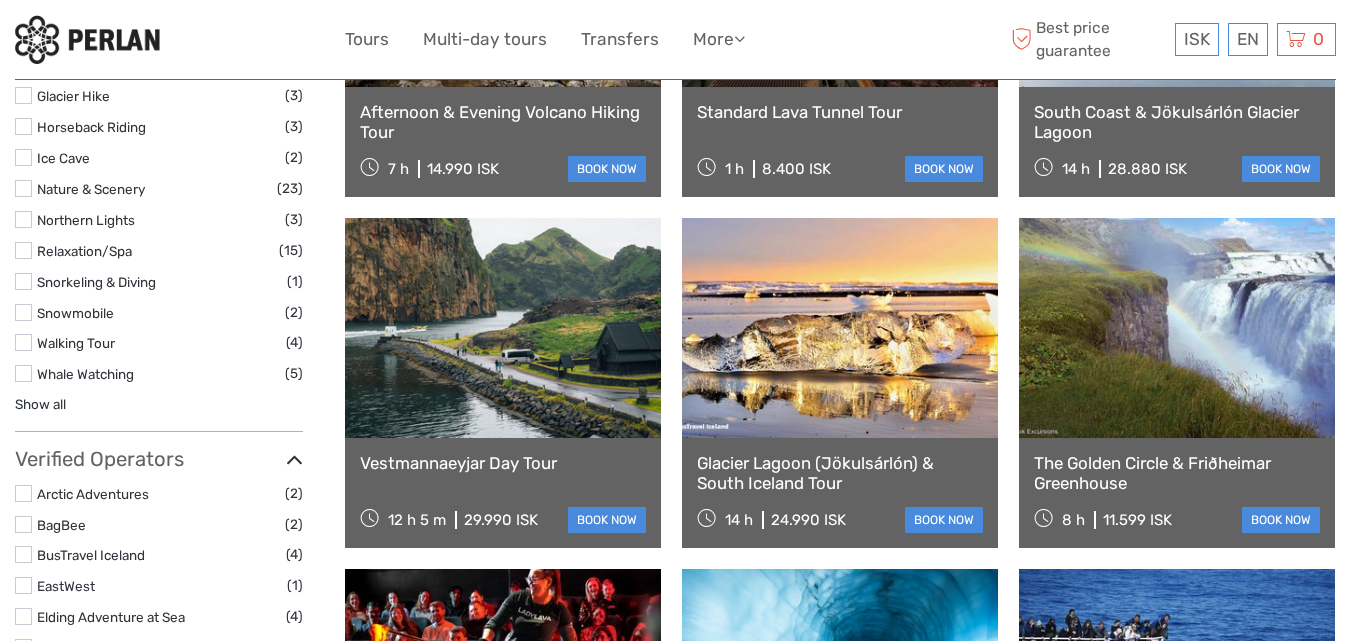 click at bounding box center (503, 328) 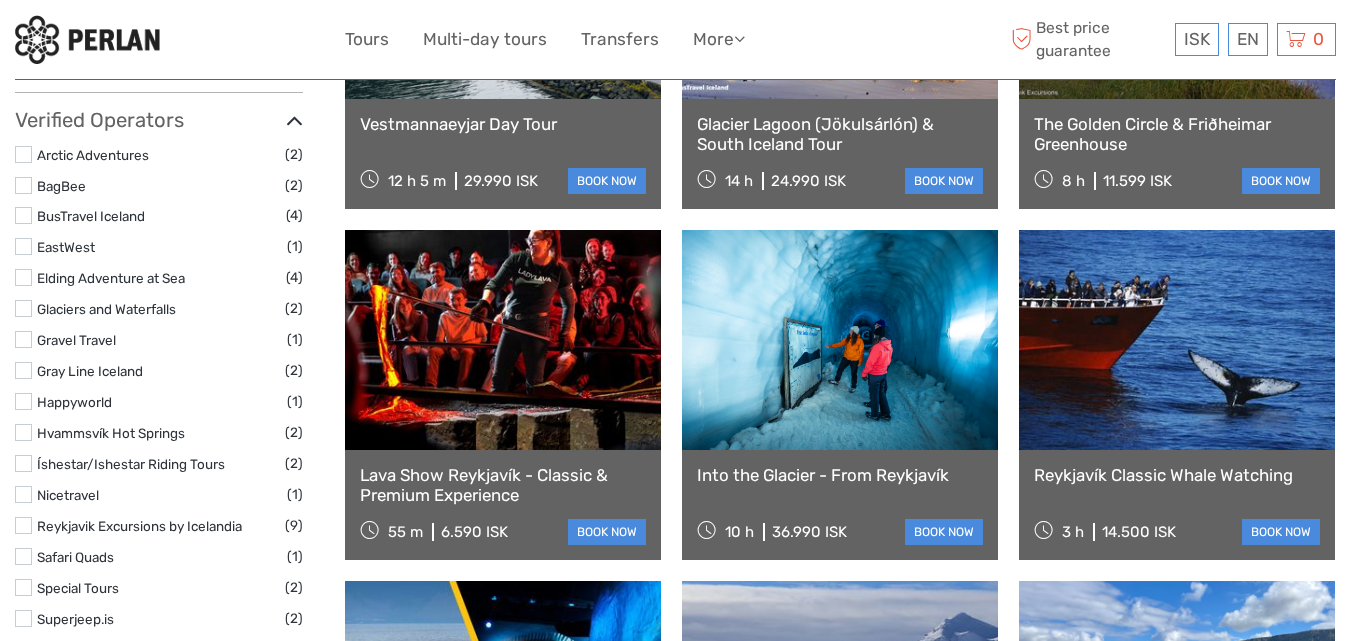 scroll, scrollTop: 2000, scrollLeft: 0, axis: vertical 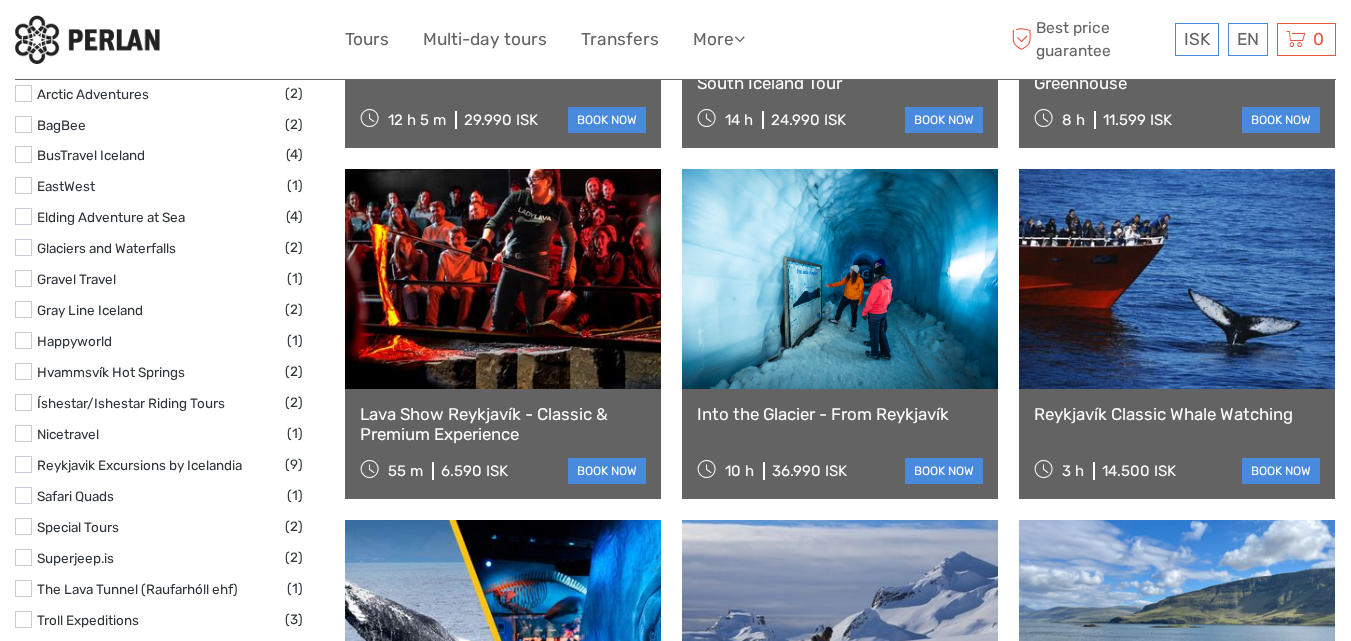 click at bounding box center (1177, 279) 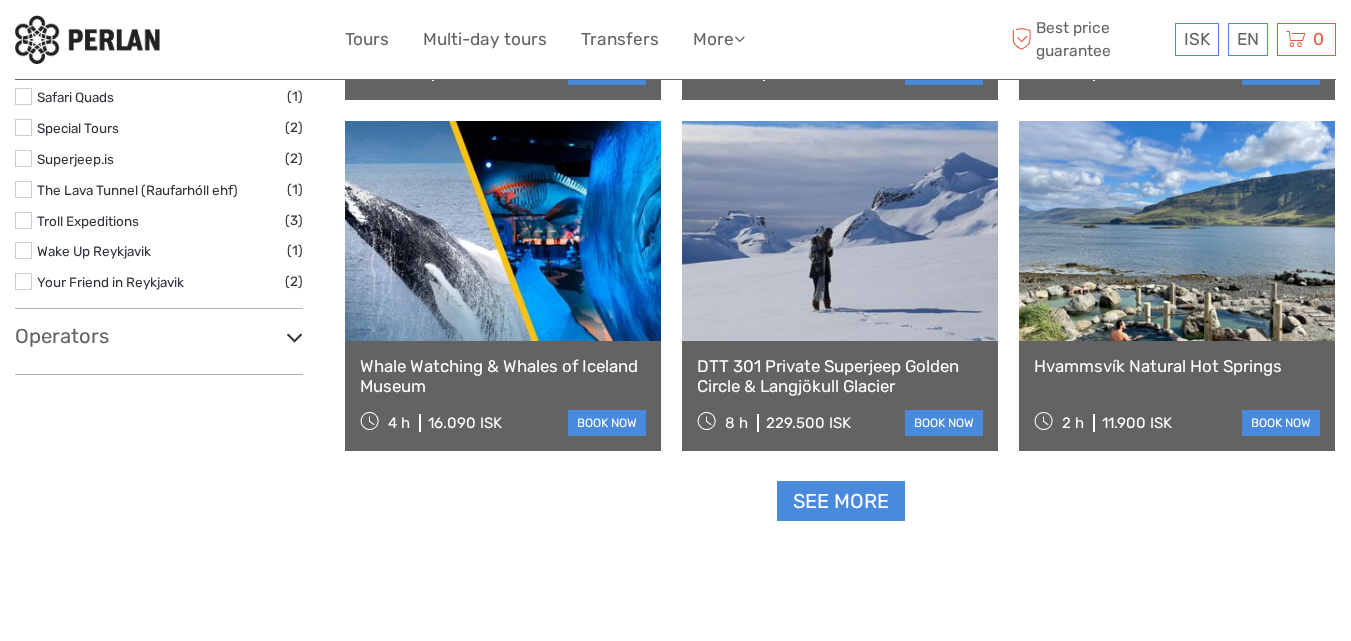 scroll, scrollTop: 2400, scrollLeft: 0, axis: vertical 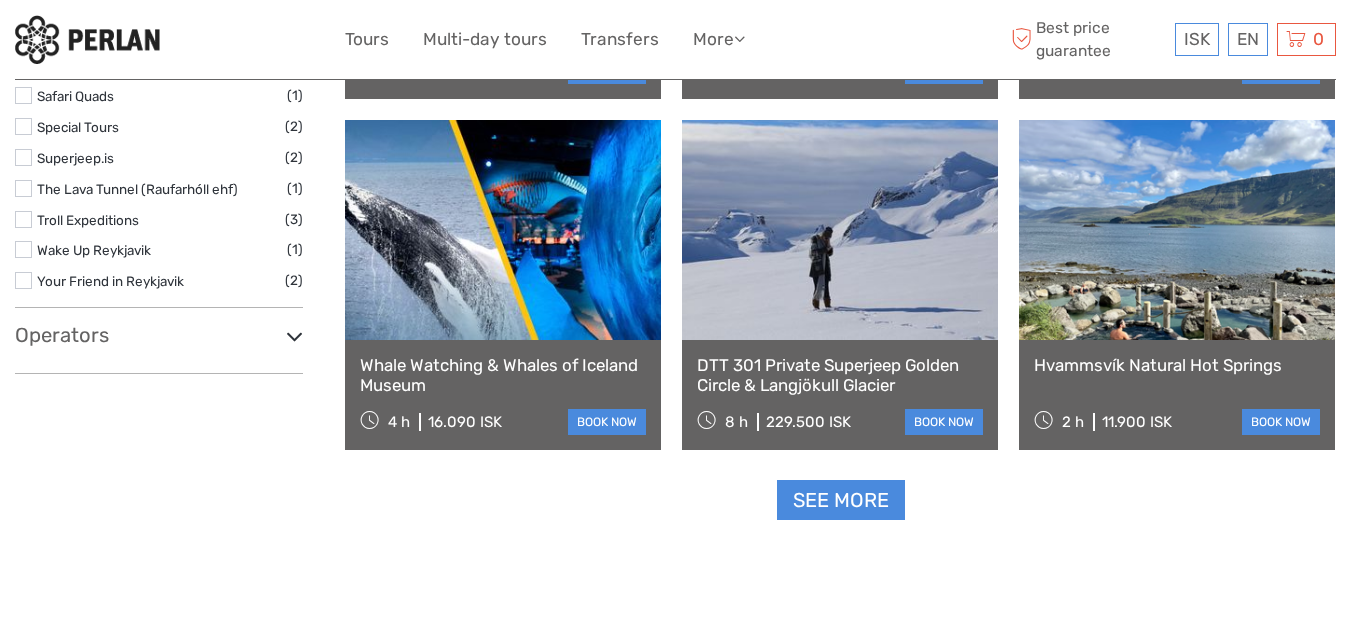 click at bounding box center (503, 230) 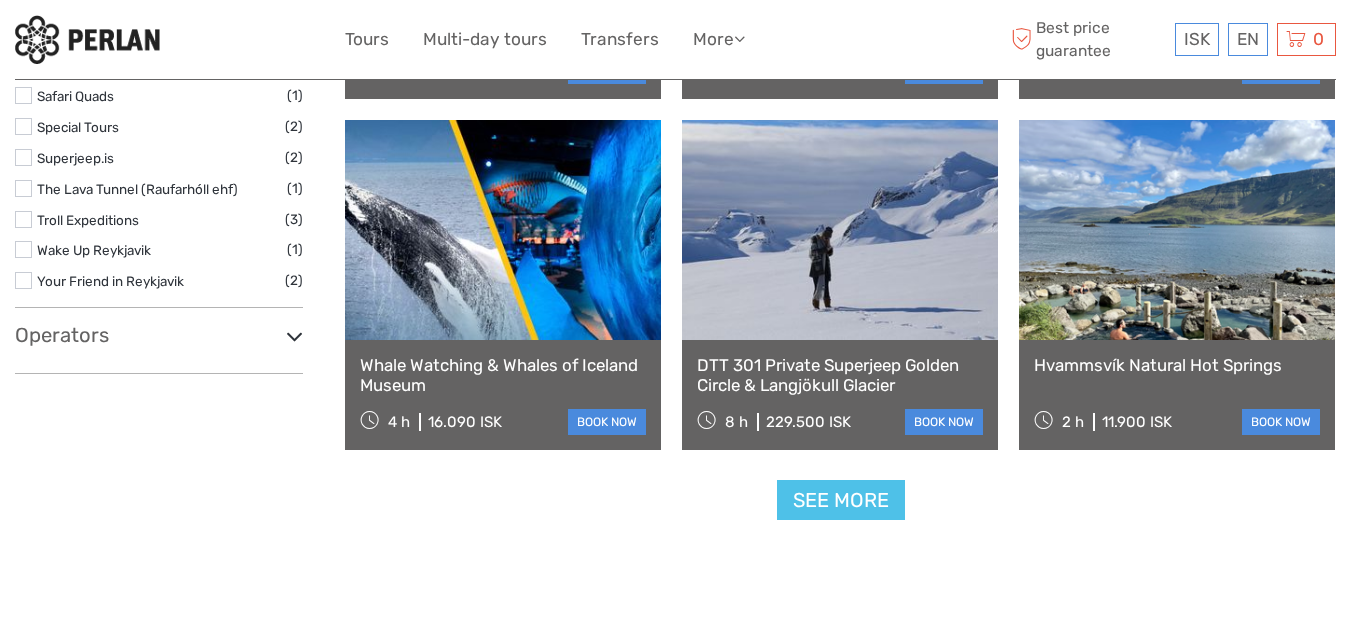 click on "See more" at bounding box center (841, 500) 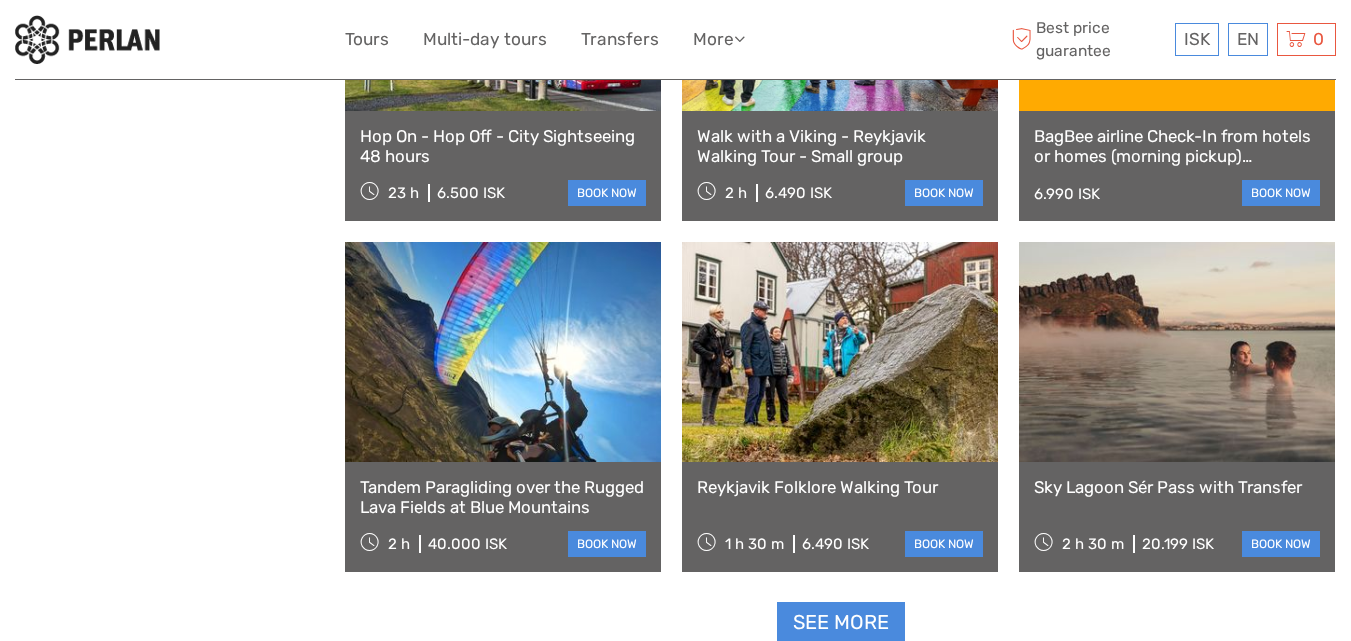 scroll, scrollTop: 3800, scrollLeft: 0, axis: vertical 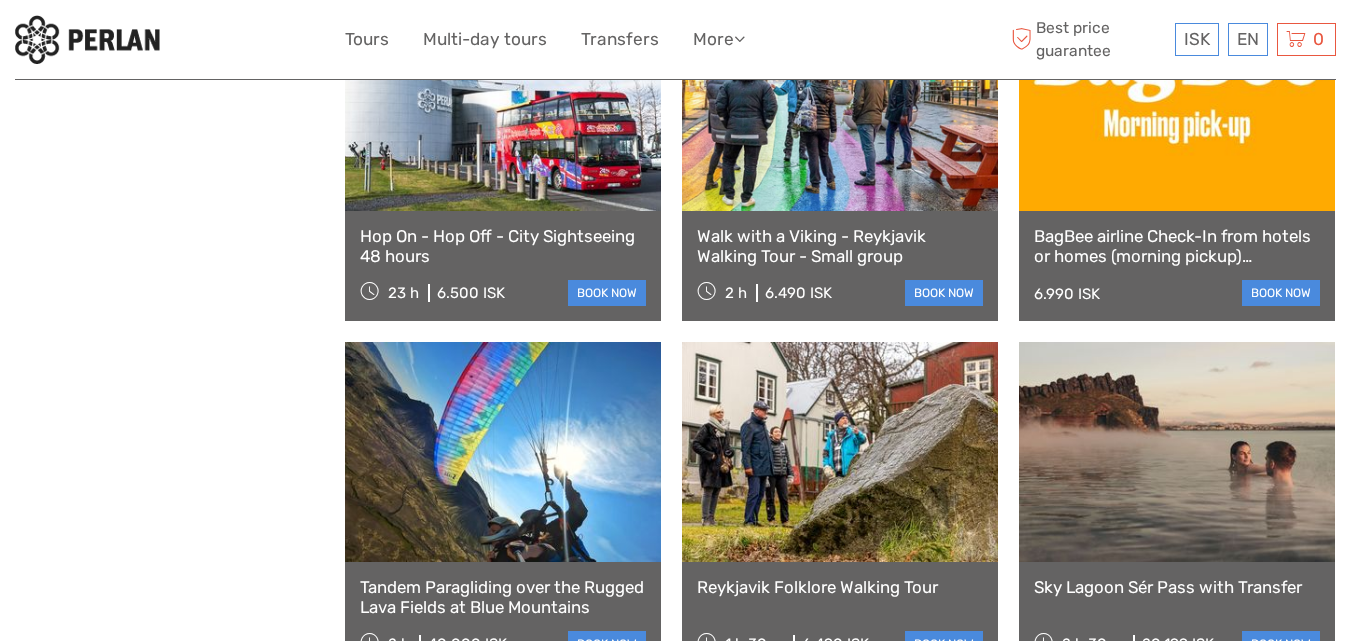 click at bounding box center [1177, 101] 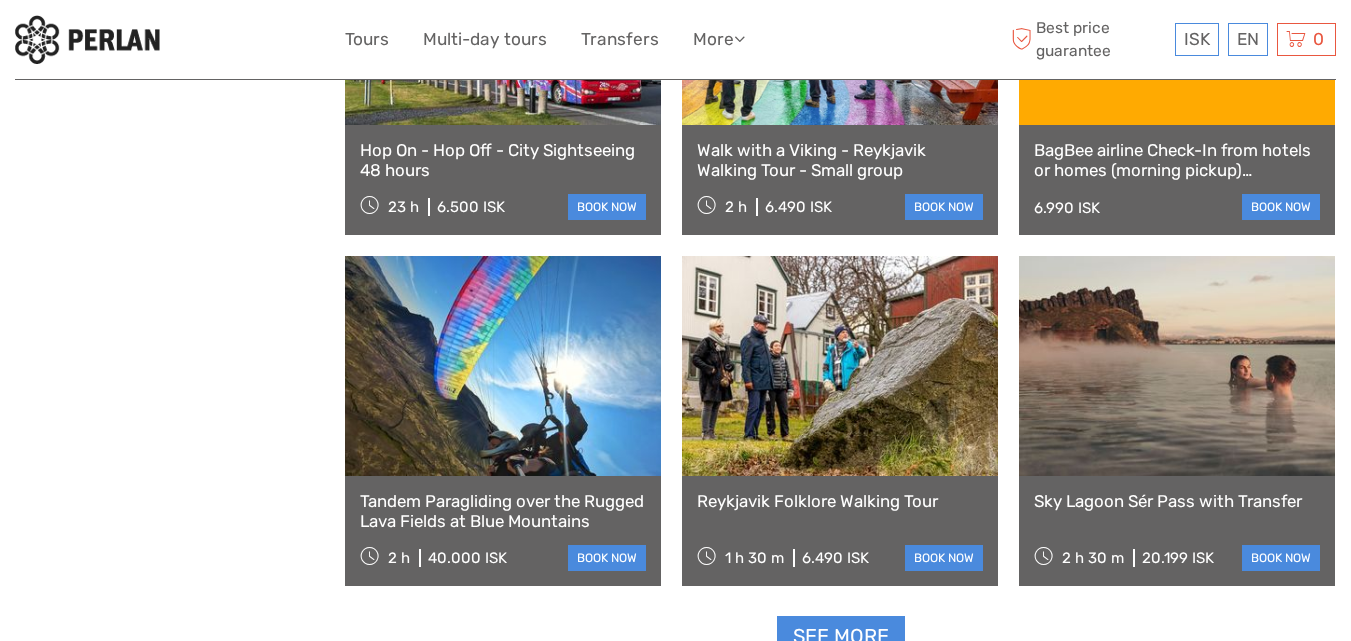 scroll, scrollTop: 4000, scrollLeft: 0, axis: vertical 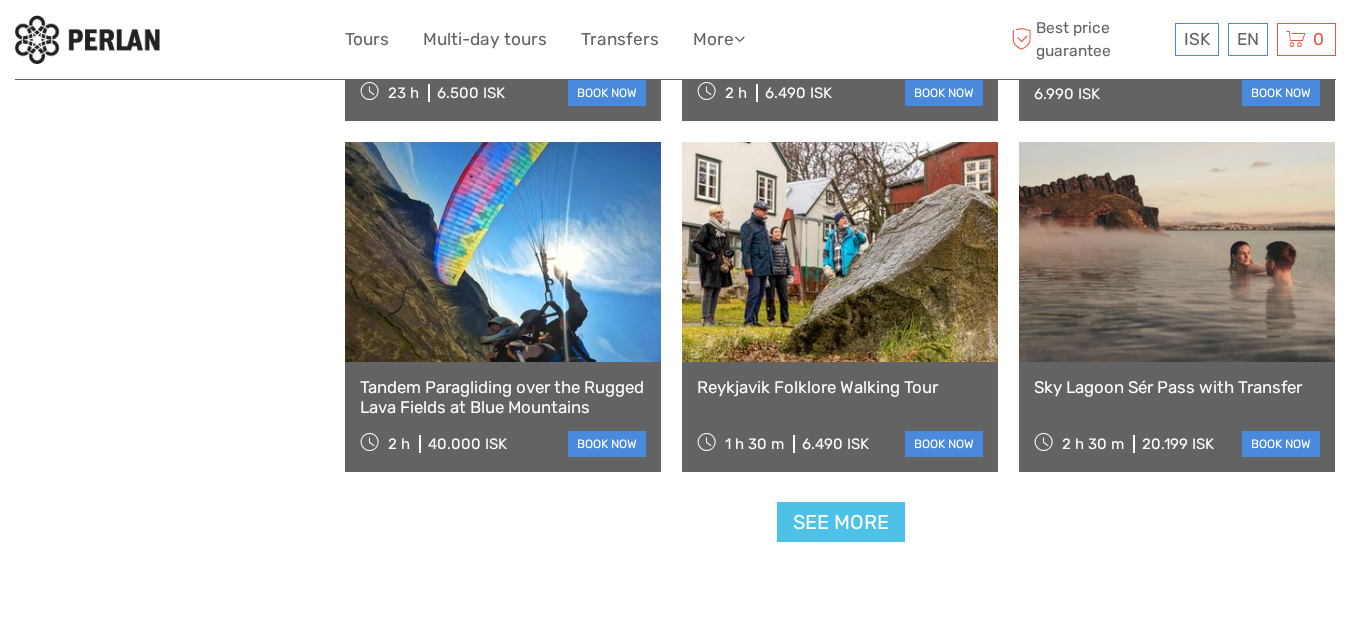 click on "See more" at bounding box center [841, 522] 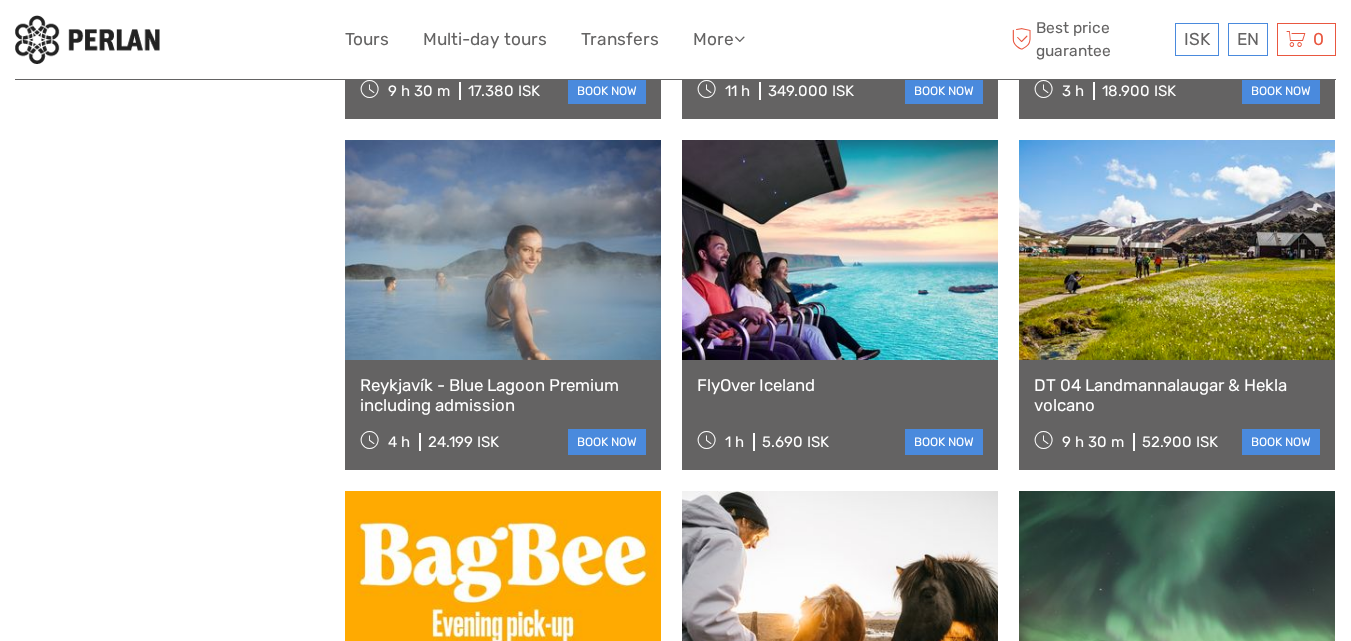 scroll, scrollTop: 5100, scrollLeft: 0, axis: vertical 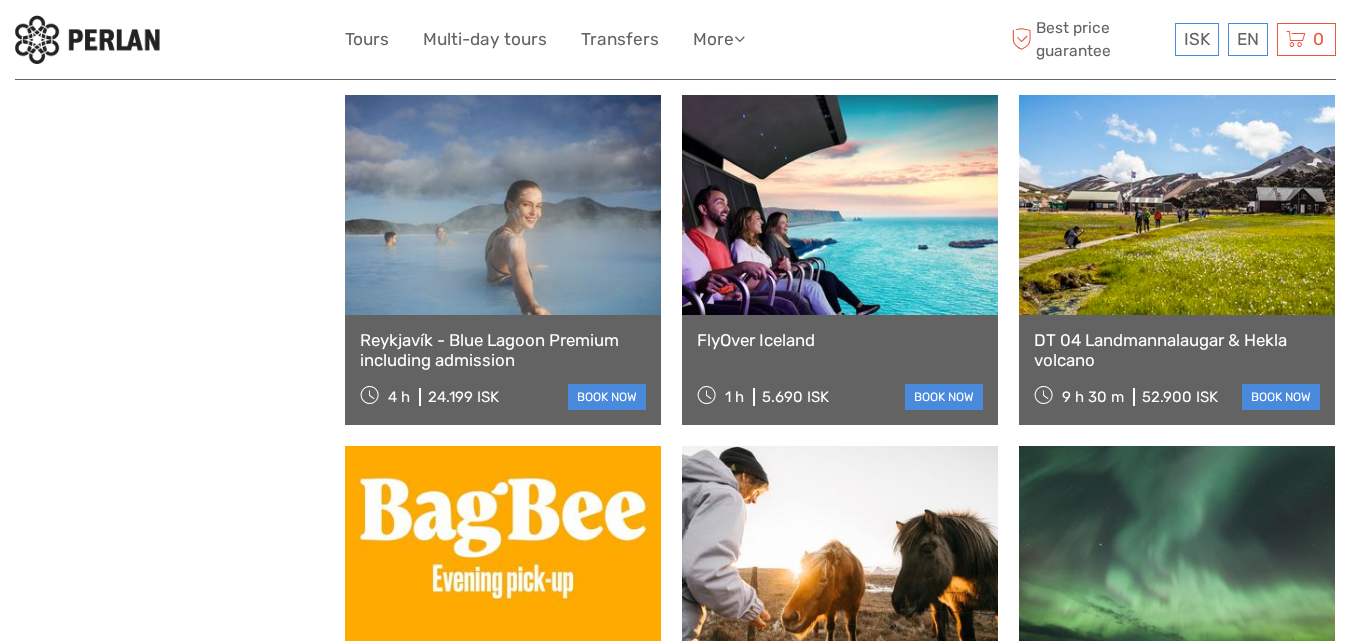 click at bounding box center (840, 205) 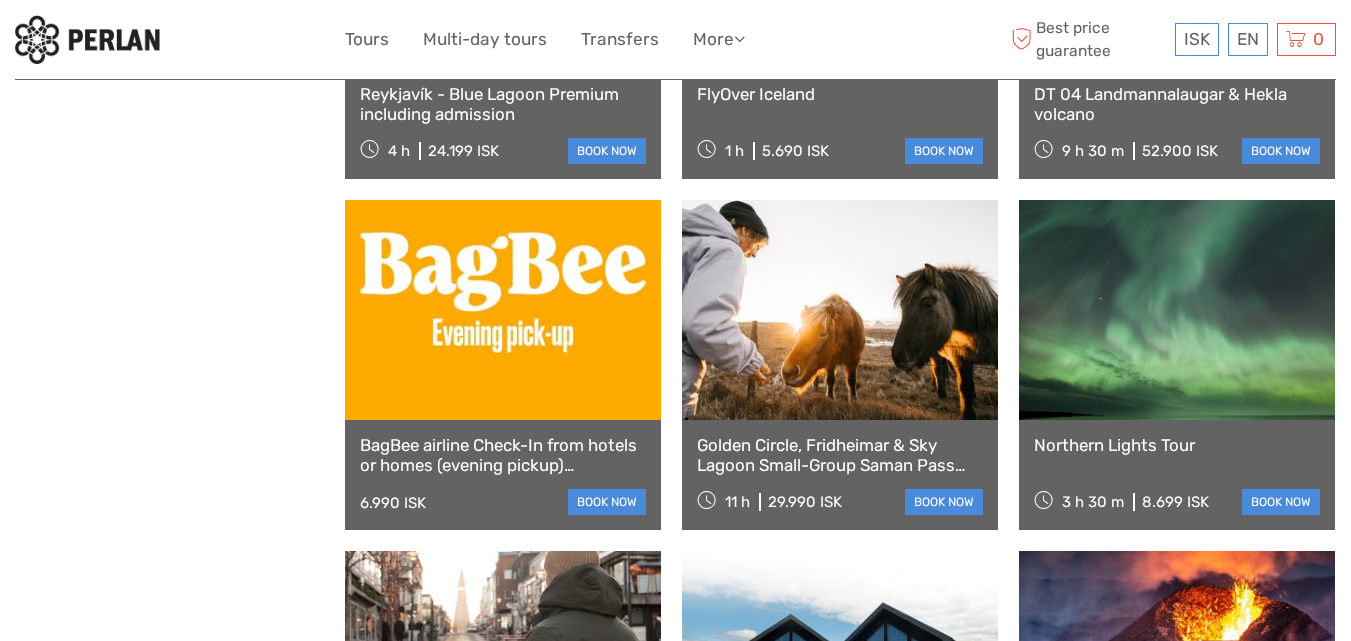 scroll, scrollTop: 5400, scrollLeft: 0, axis: vertical 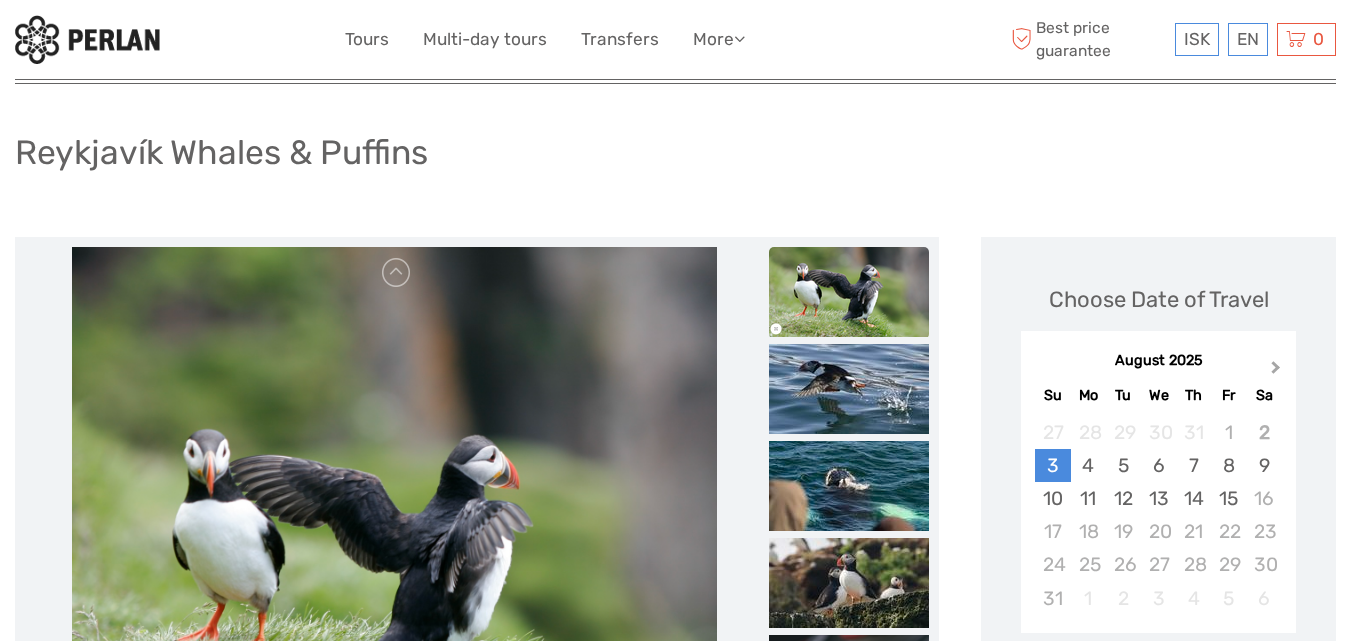 click on "Next Month" at bounding box center [1276, 371] 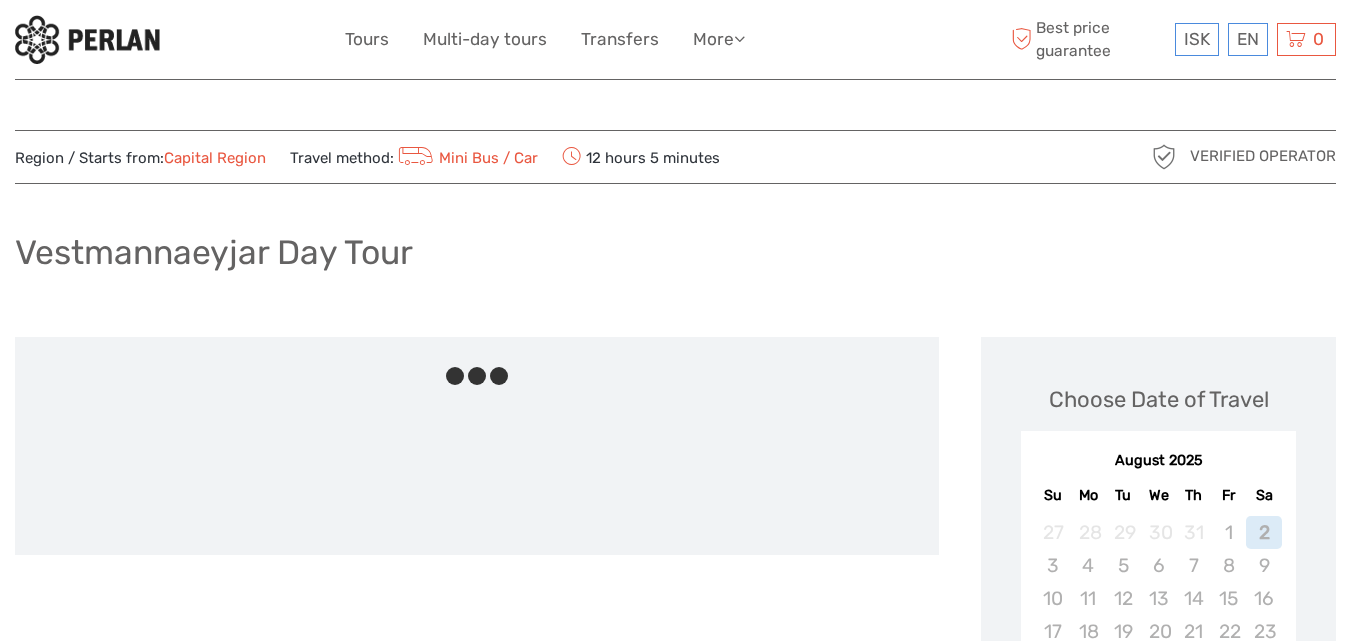 scroll, scrollTop: 0, scrollLeft: 0, axis: both 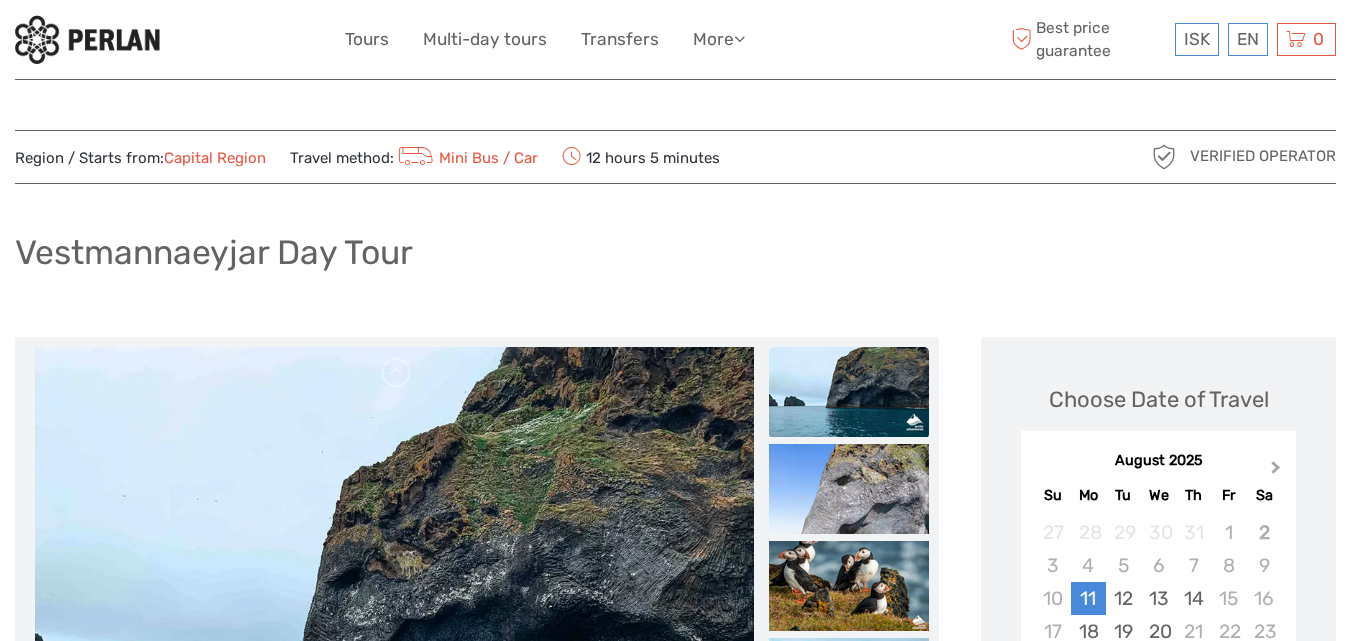 click on "Next Month" at bounding box center [1278, 472] 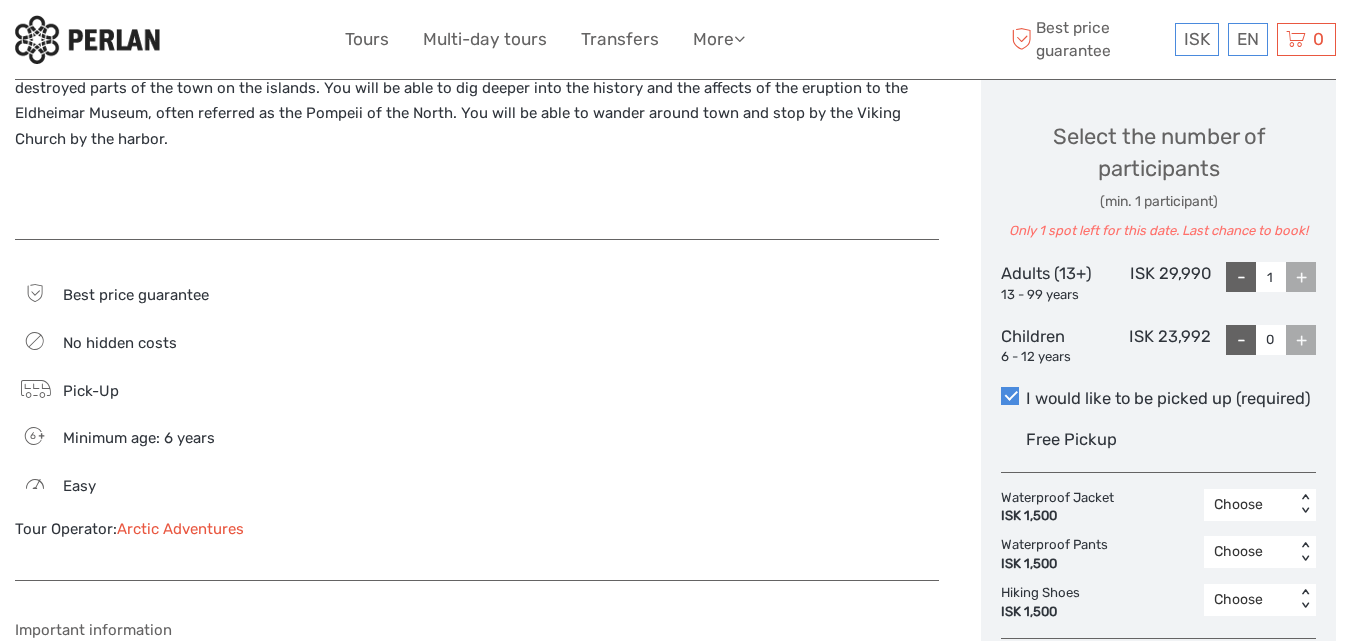 scroll, scrollTop: 974, scrollLeft: 0, axis: vertical 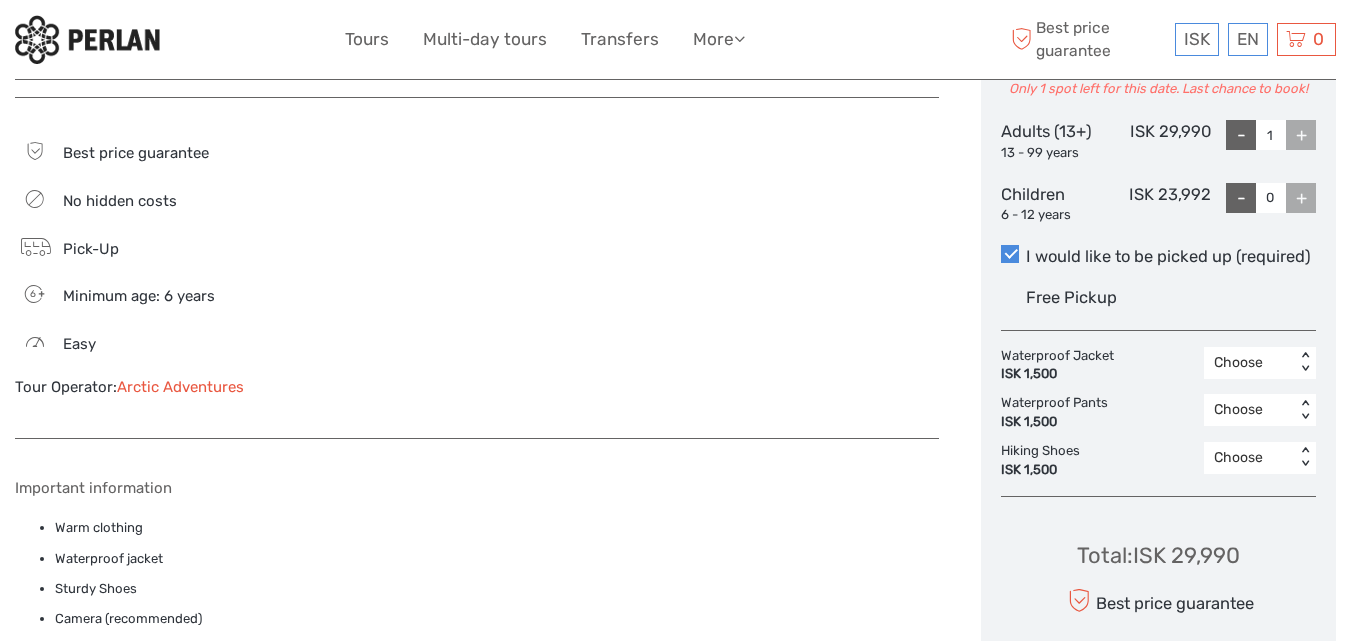click on "Arctic Adventures" at bounding box center [180, 387] 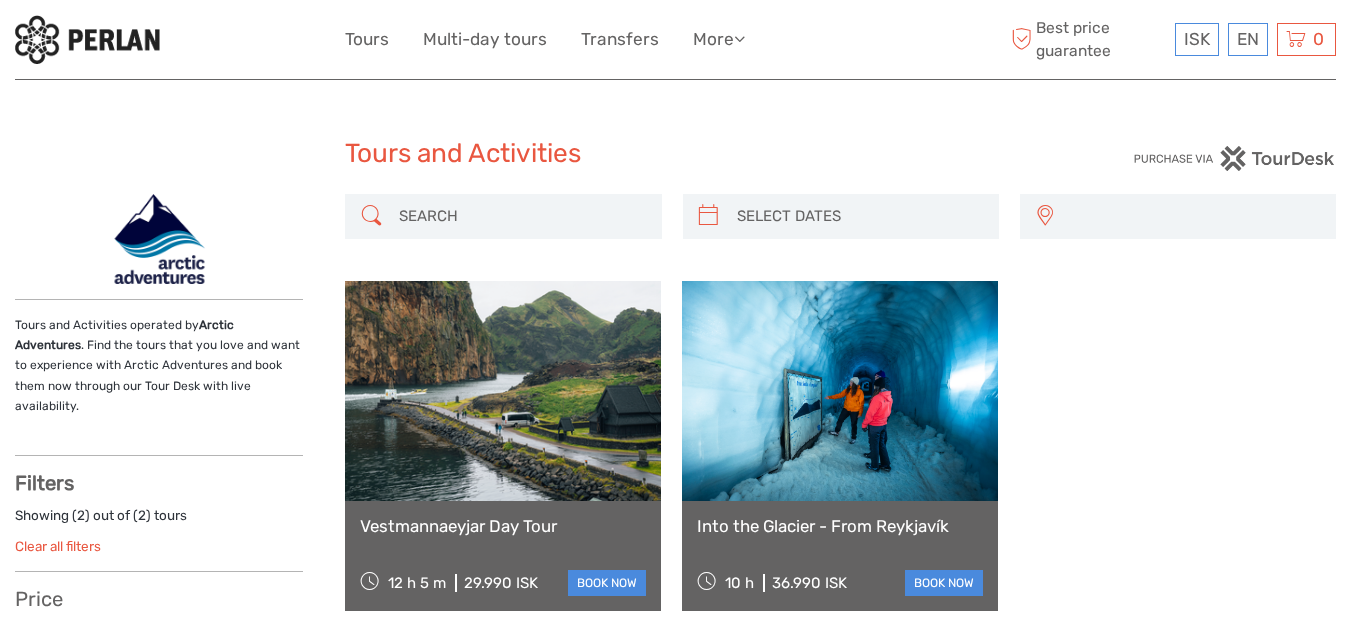 select 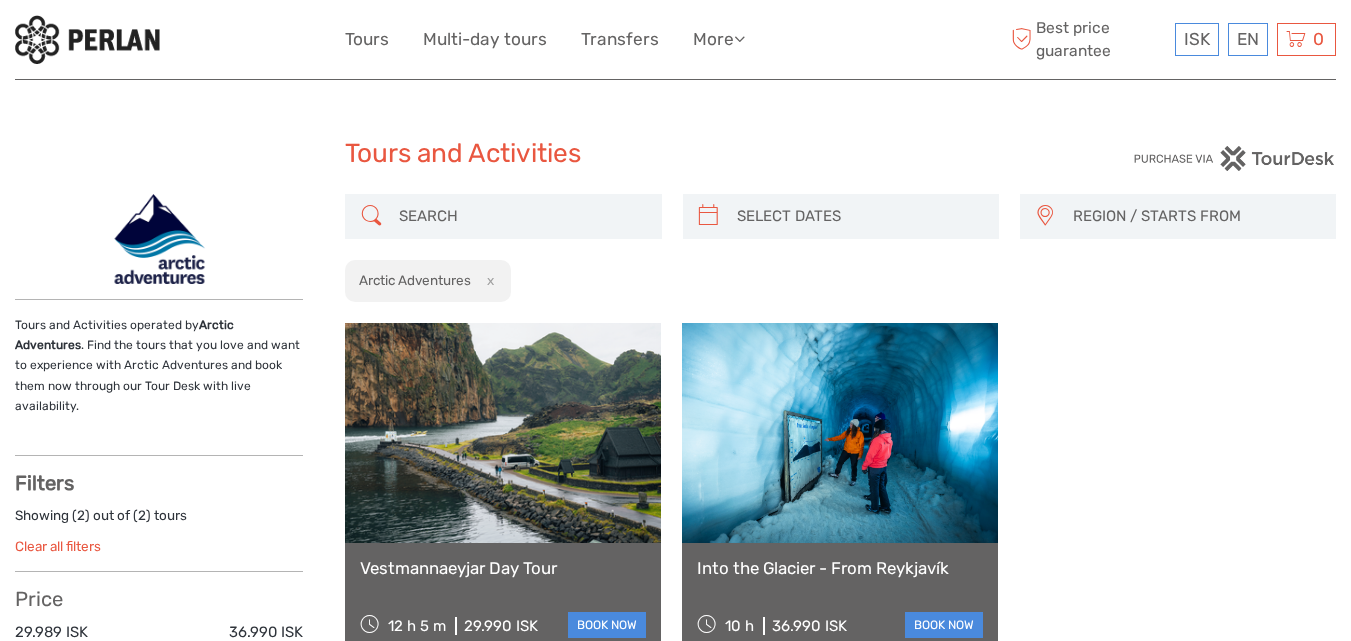 scroll, scrollTop: 0, scrollLeft: 0, axis: both 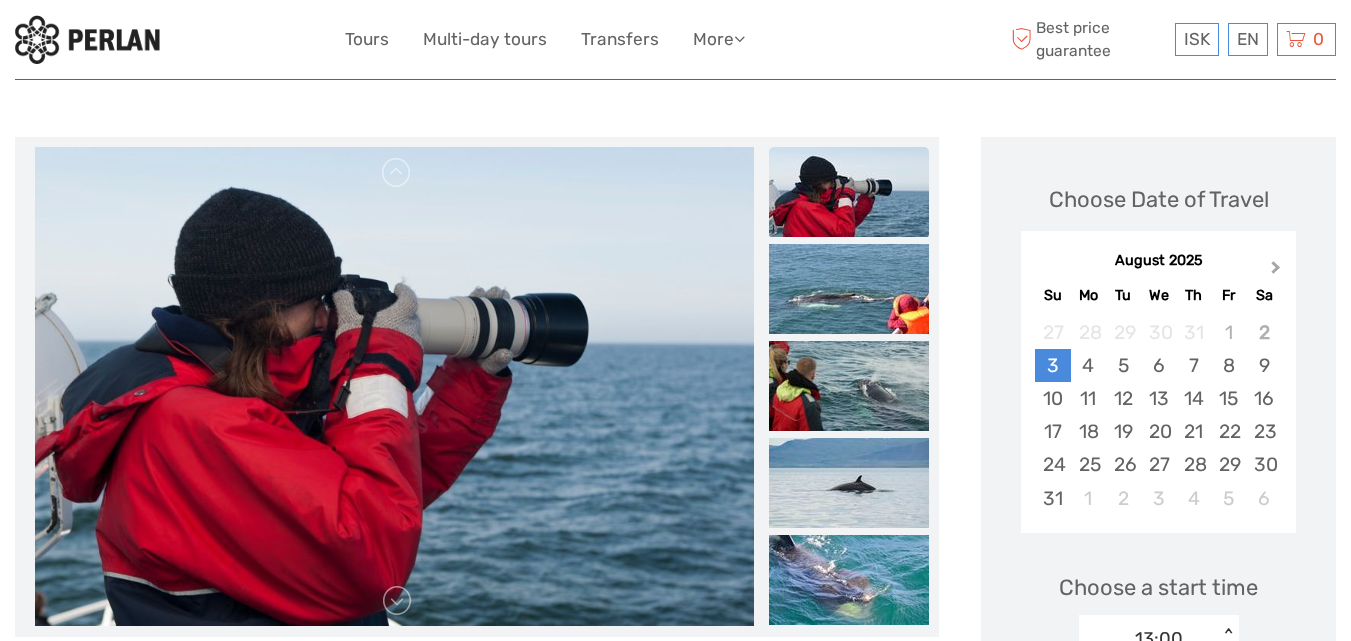 click on "Next Month" at bounding box center (1278, 272) 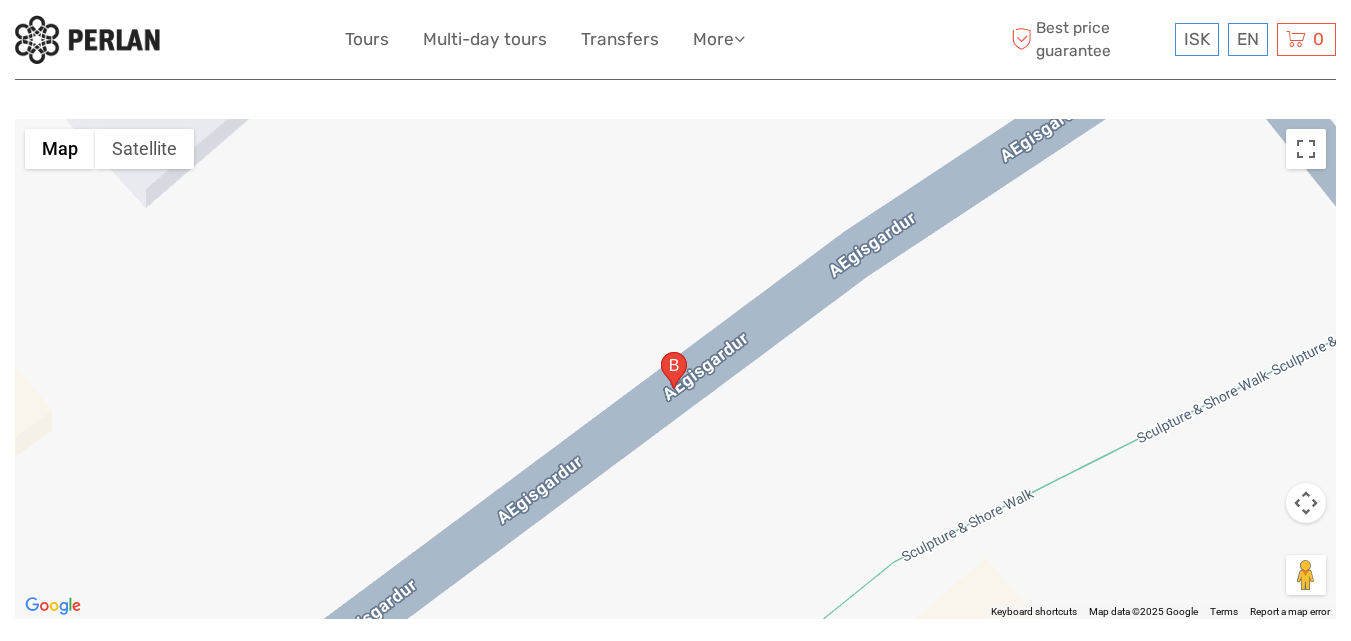 scroll, scrollTop: 2600, scrollLeft: 0, axis: vertical 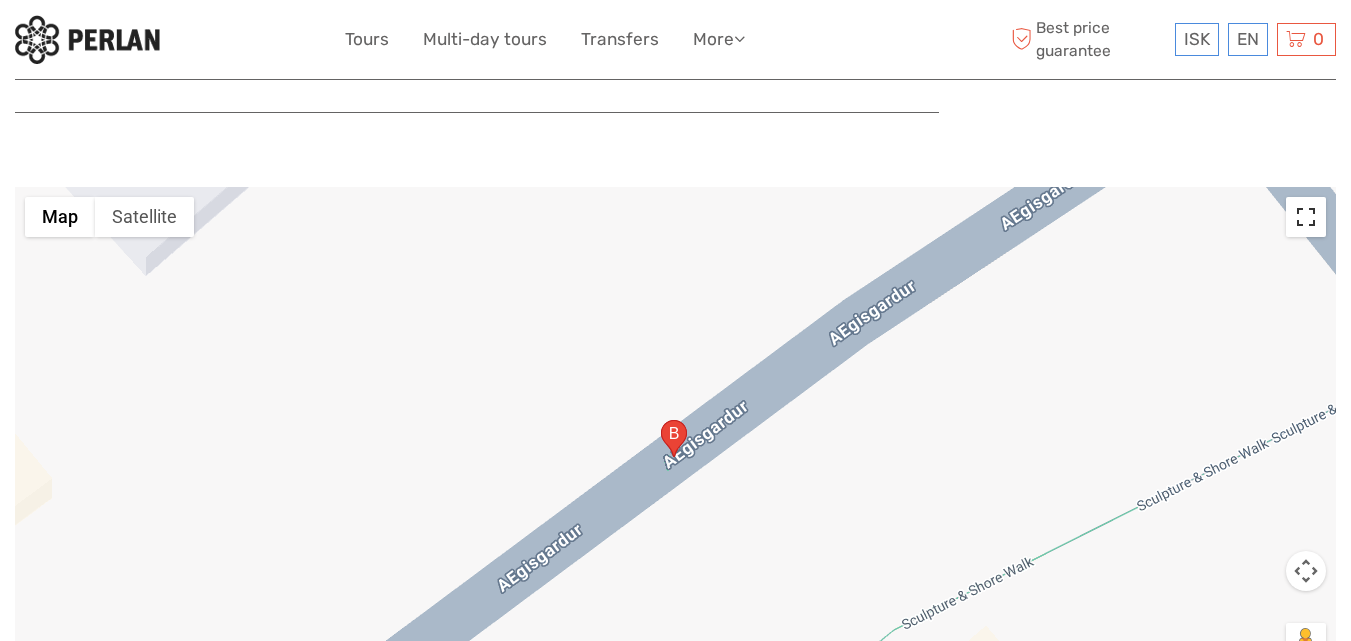 click at bounding box center (1306, 217) 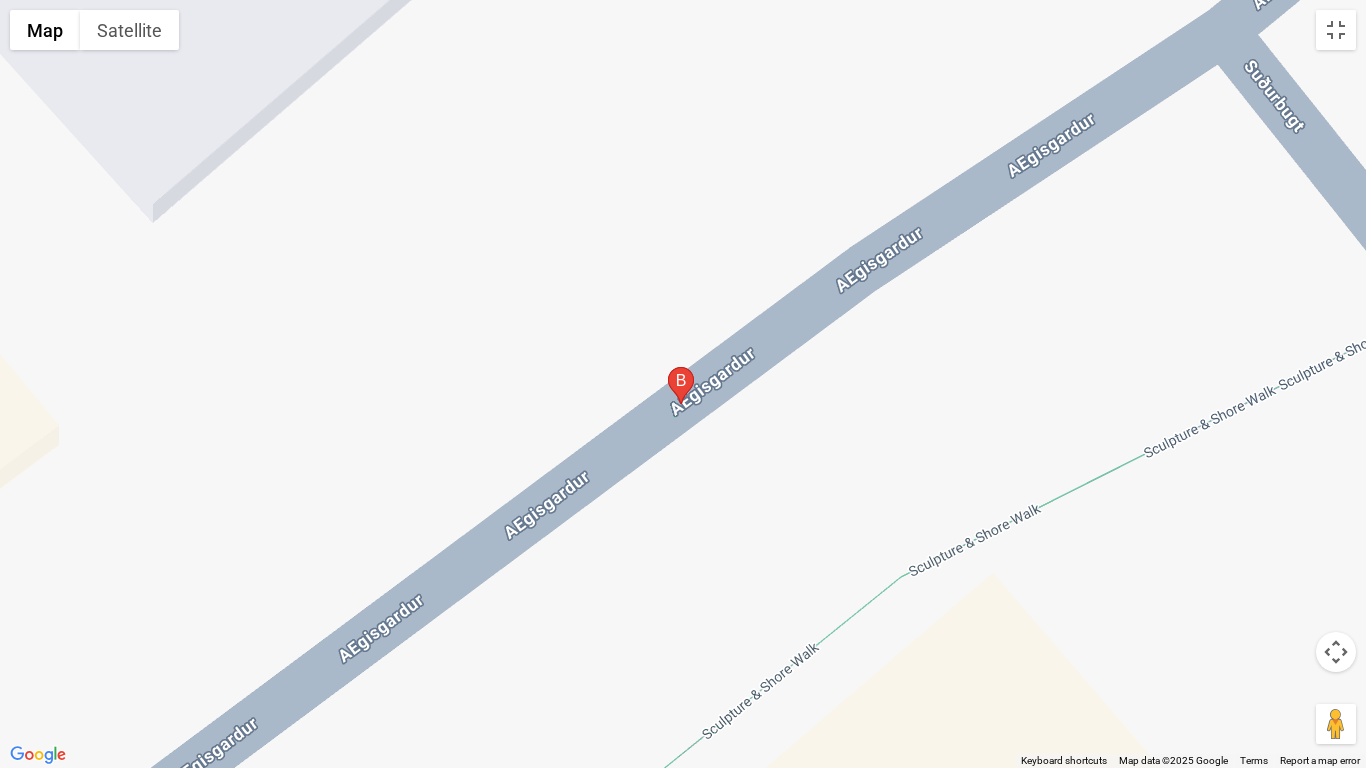 click at bounding box center [683, 384] 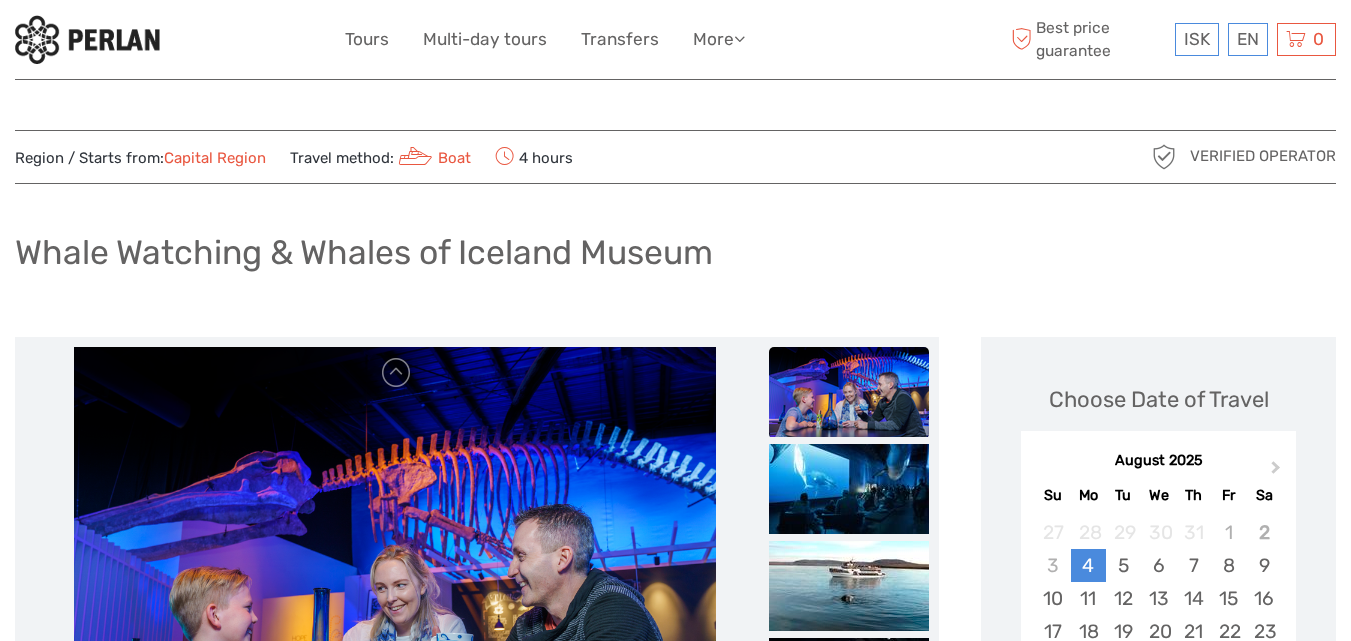 scroll, scrollTop: 0, scrollLeft: 0, axis: both 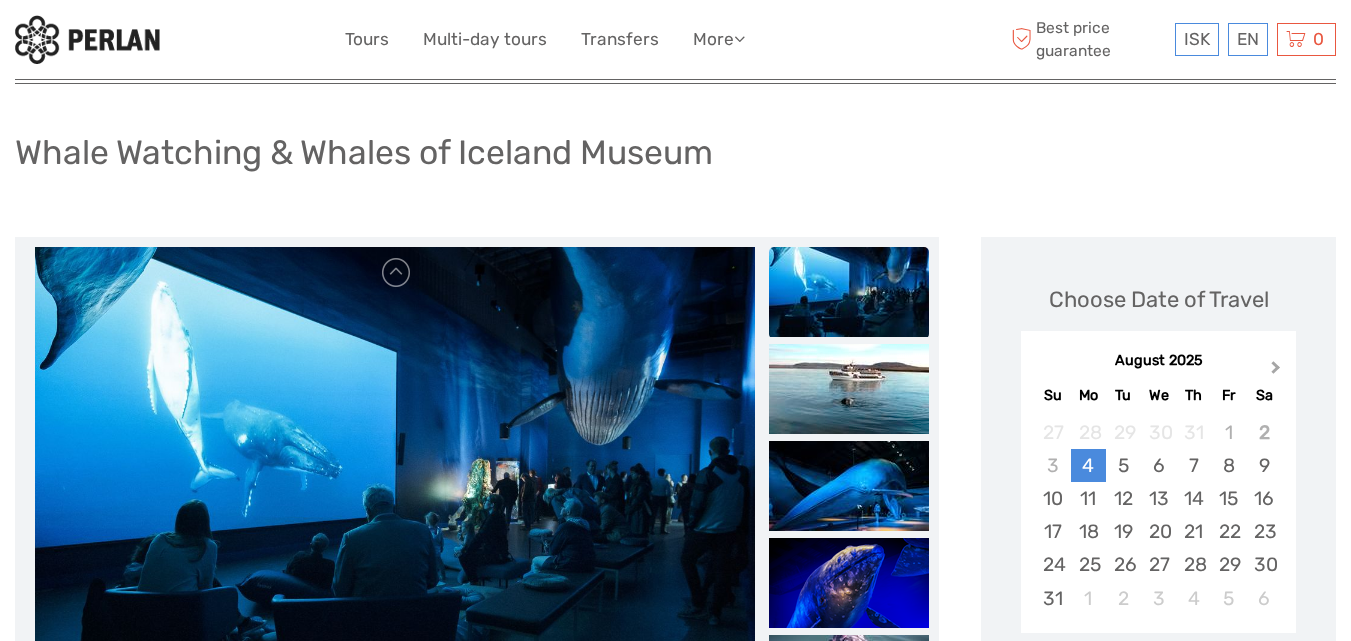 click on "Next Month" at bounding box center (1278, 372) 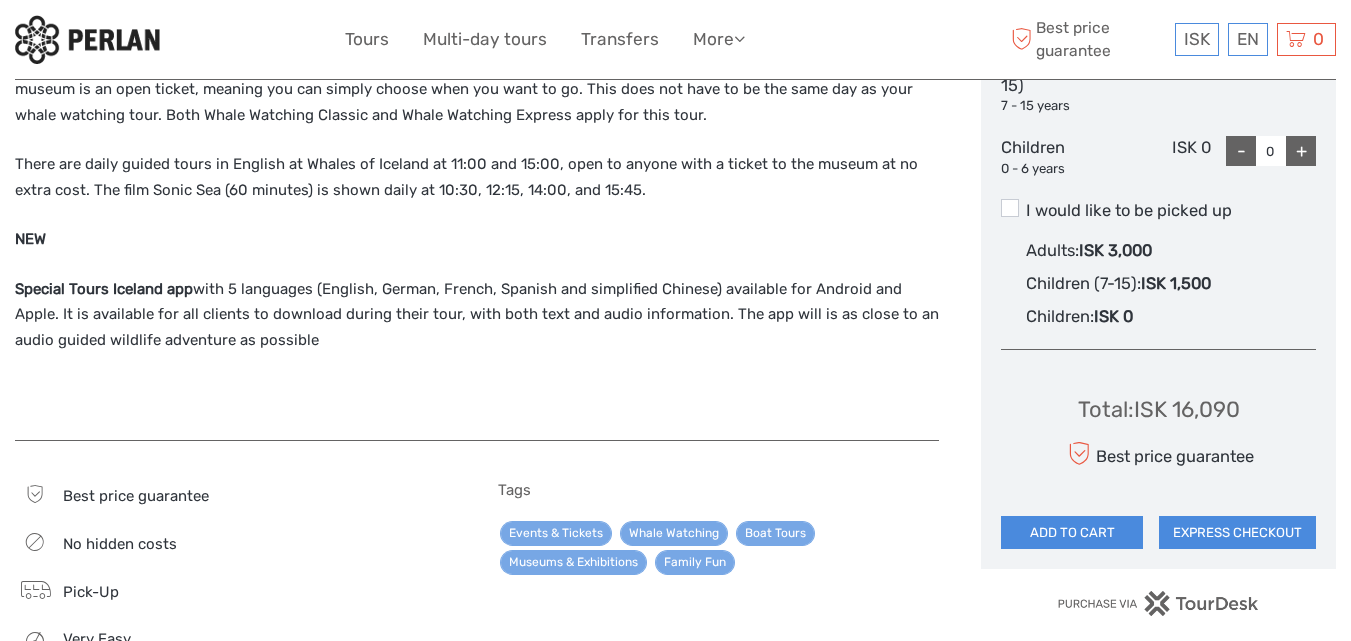 scroll, scrollTop: 1100, scrollLeft: 0, axis: vertical 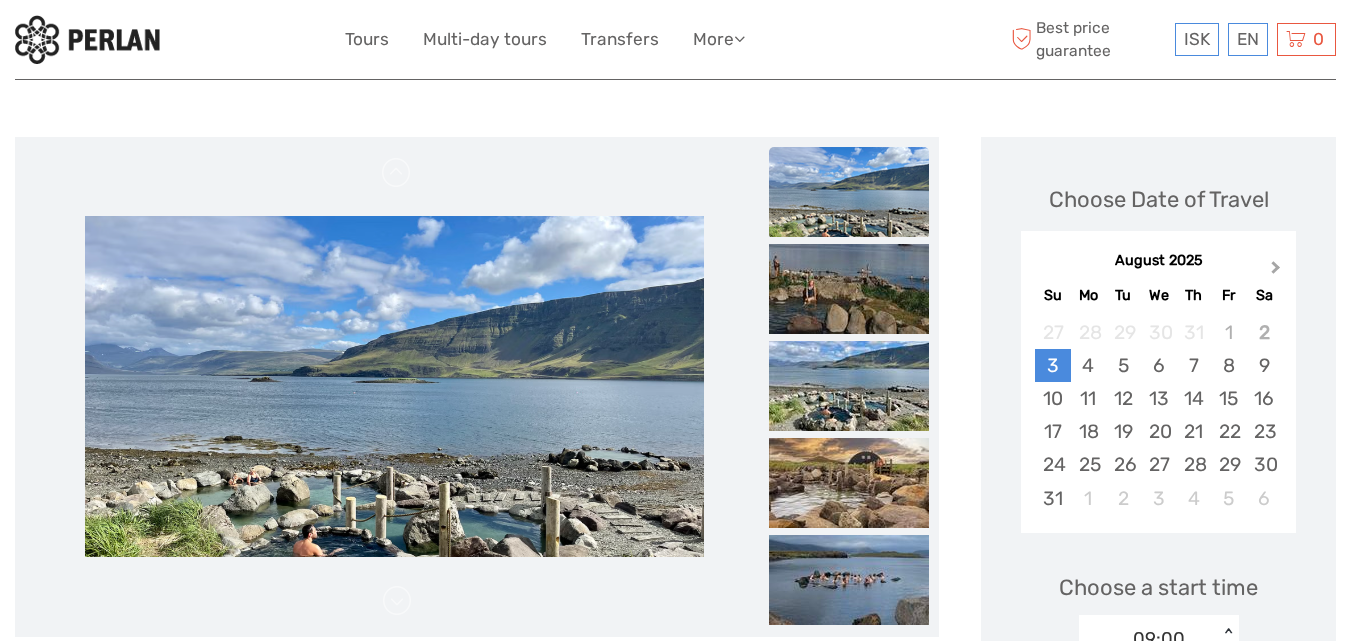 click on "Next Month" at bounding box center [1276, 271] 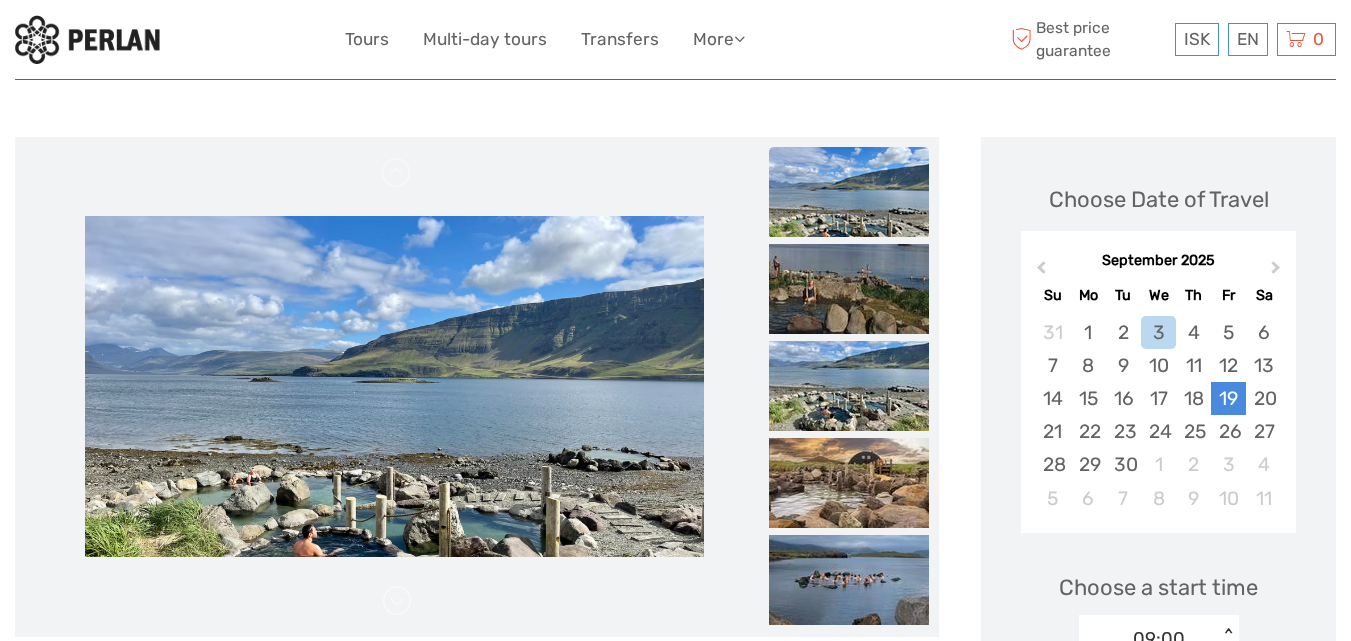 click on "19" at bounding box center (1228, 398) 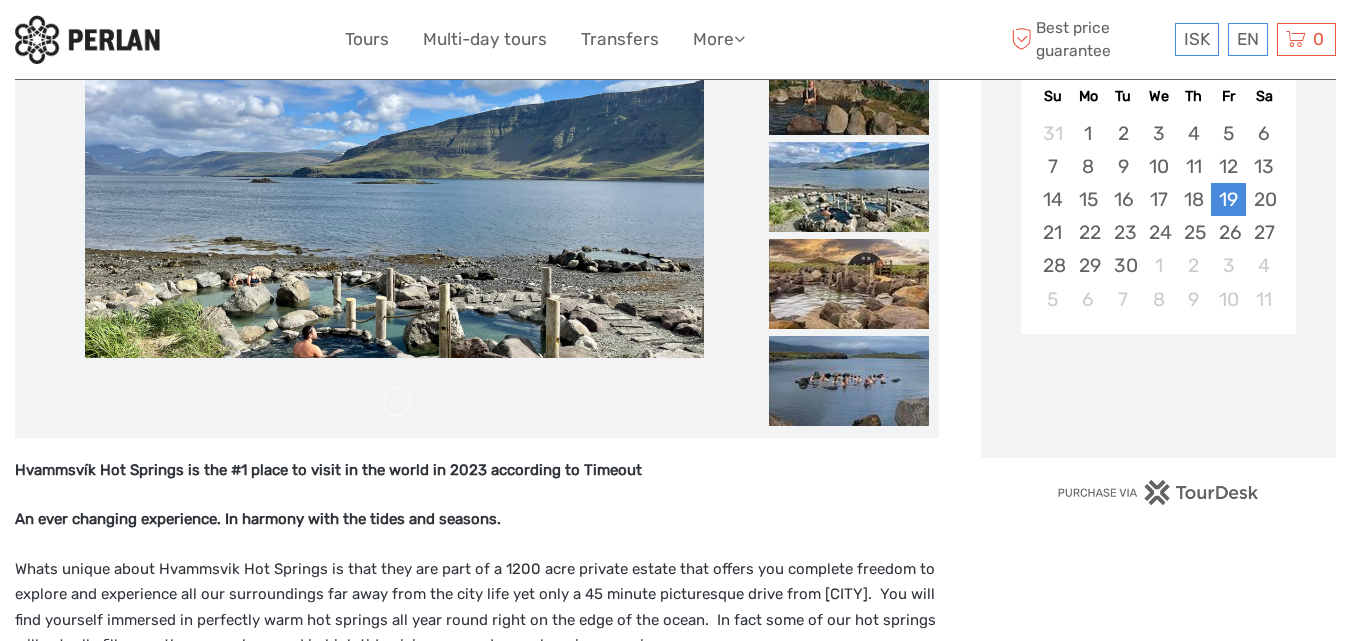 scroll, scrollTop: 400, scrollLeft: 0, axis: vertical 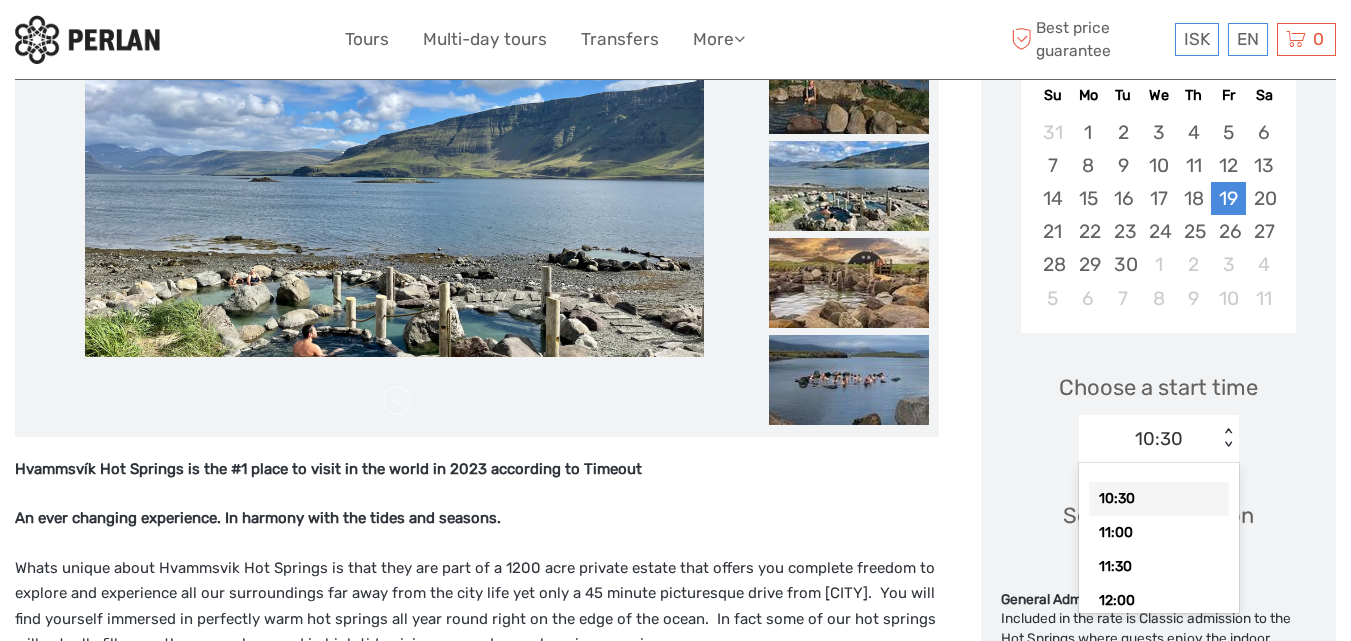 click on "10:30" at bounding box center (1159, 439) 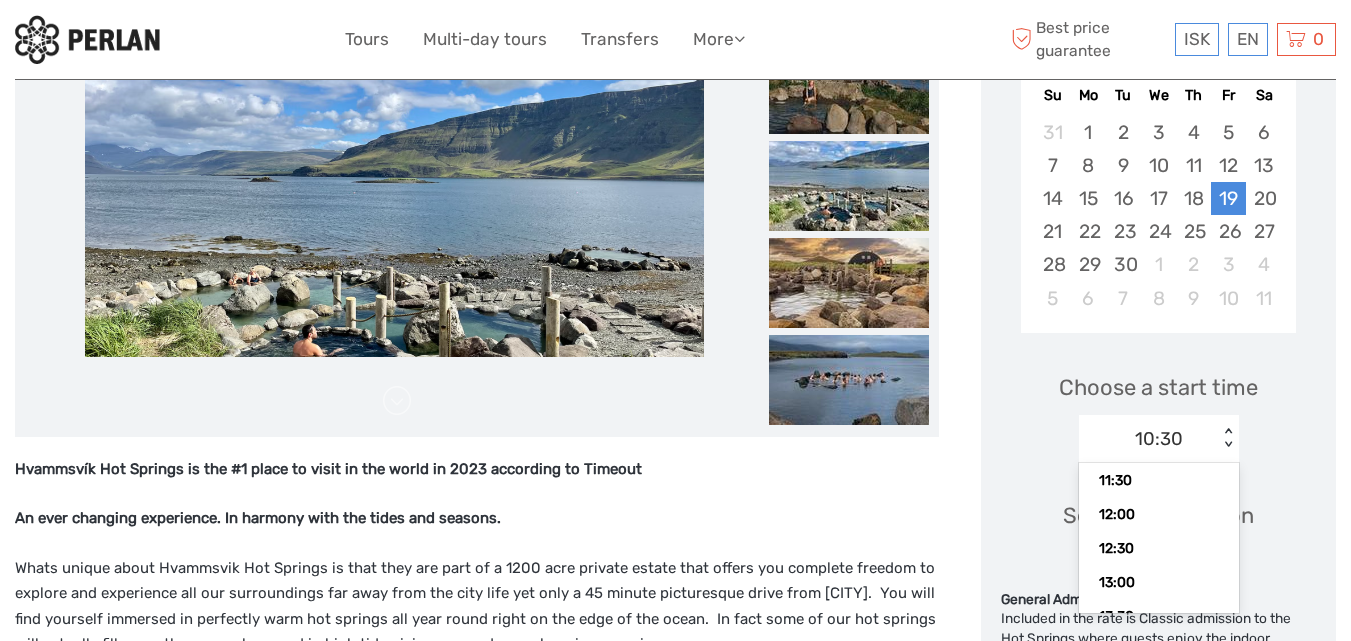 scroll, scrollTop: 200, scrollLeft: 0, axis: vertical 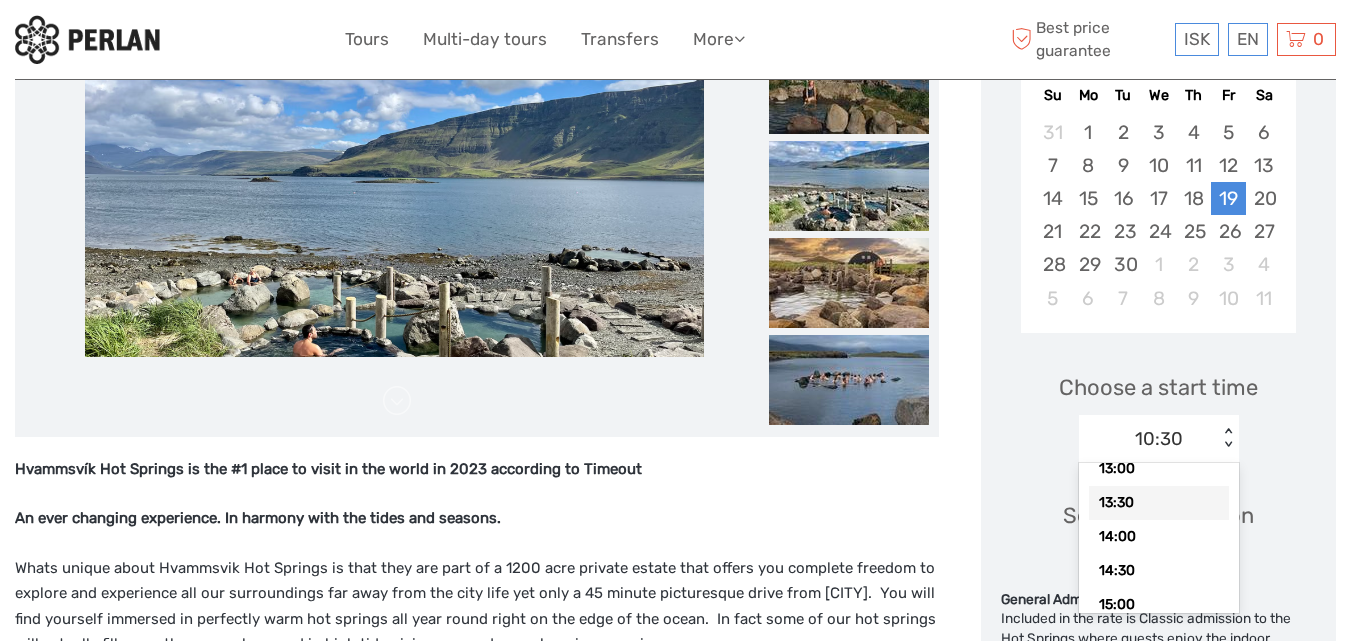 click on "13:30" at bounding box center [1159, 503] 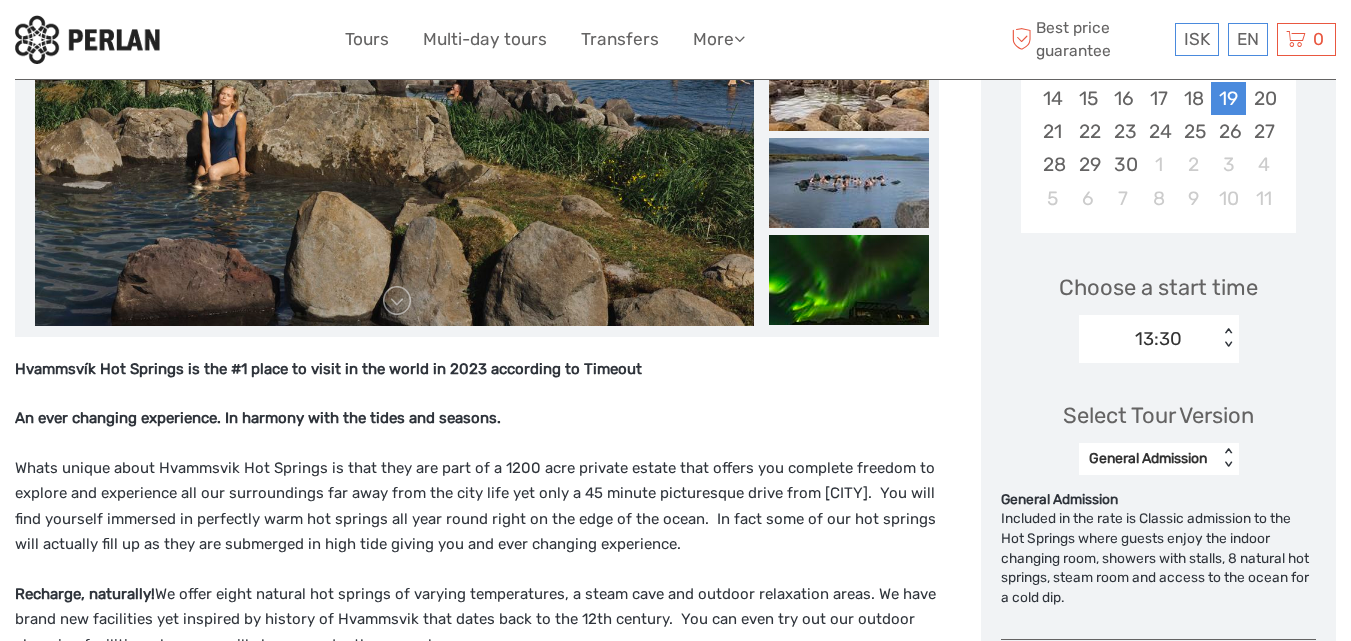 scroll, scrollTop: 0, scrollLeft: 0, axis: both 